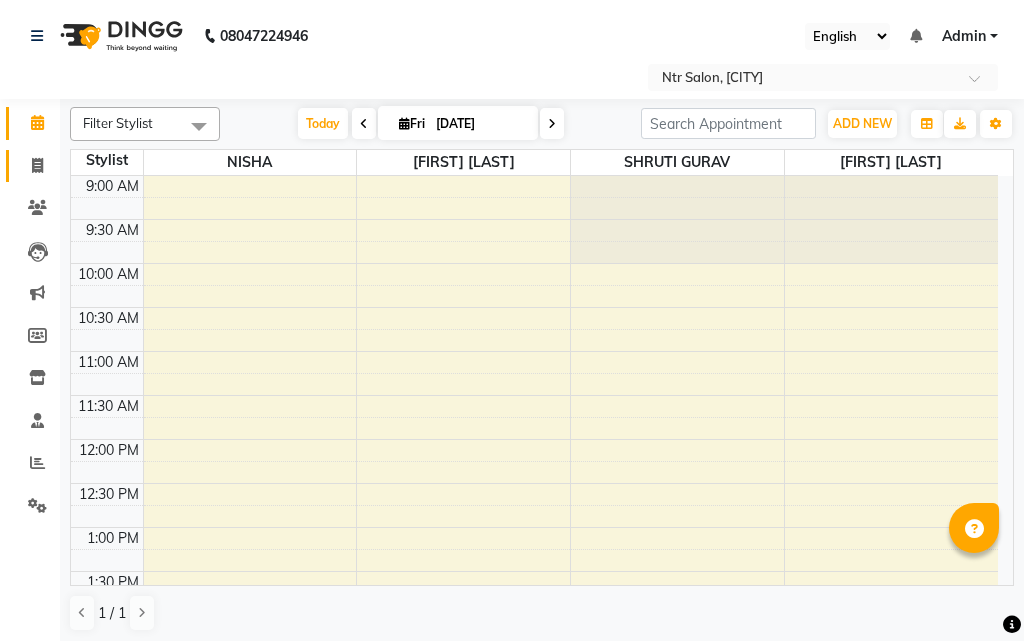 scroll, scrollTop: 0, scrollLeft: 0, axis: both 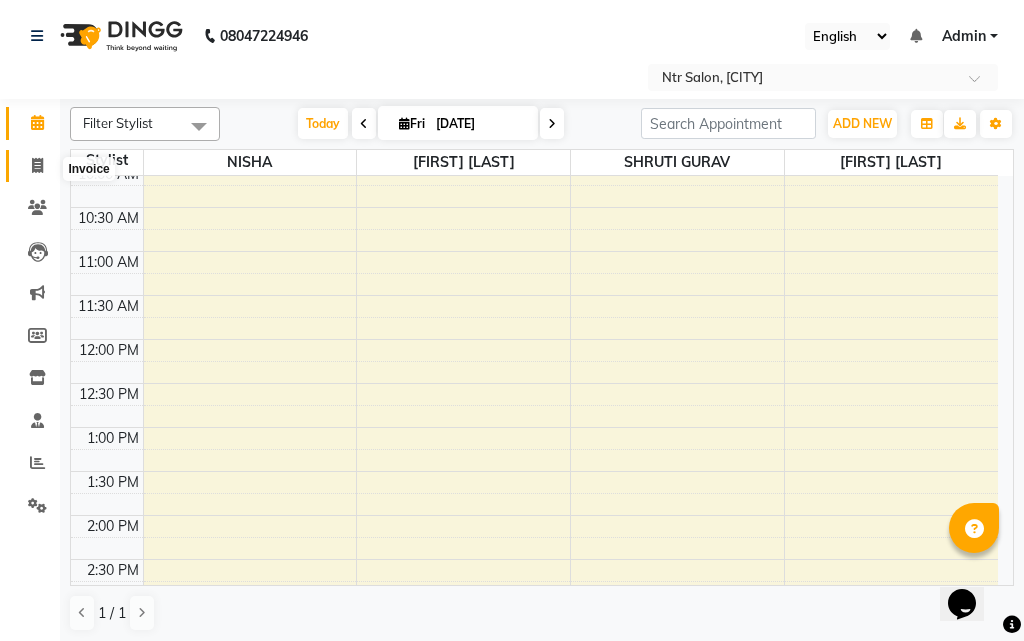 click 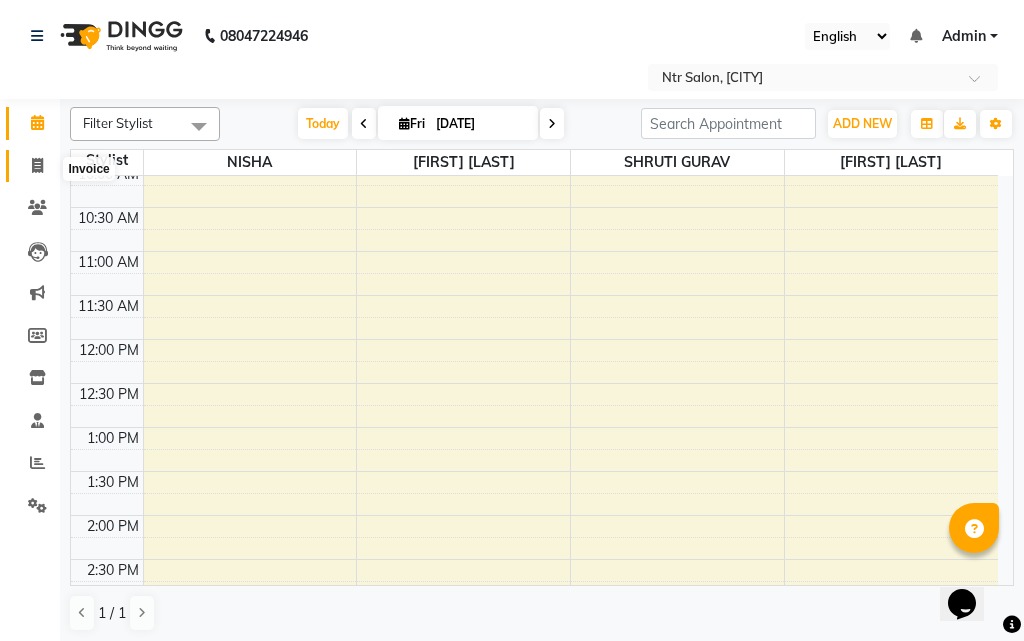 select on "service" 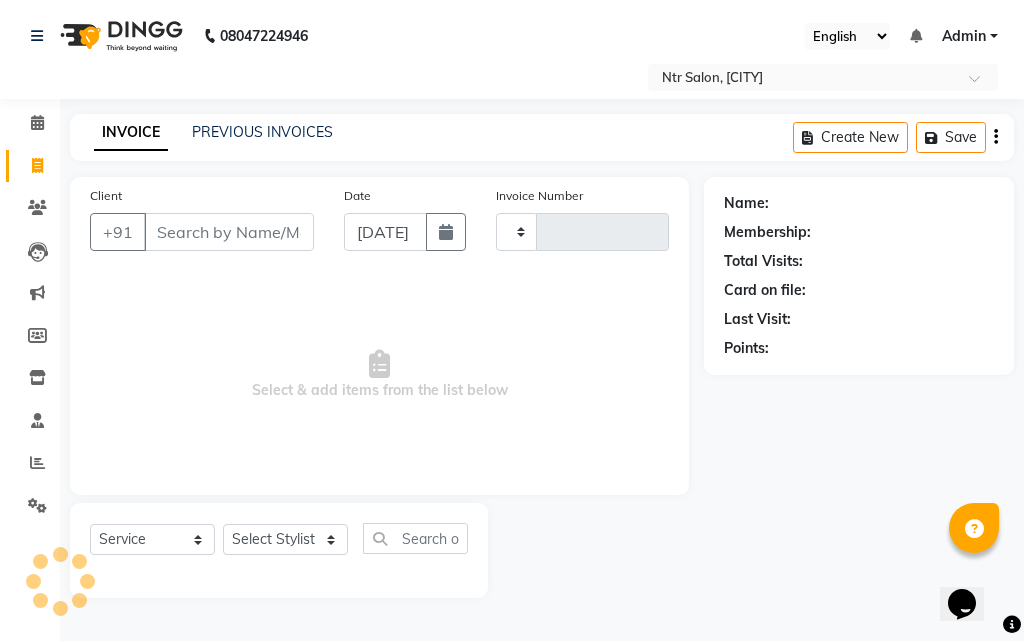 type on "0276" 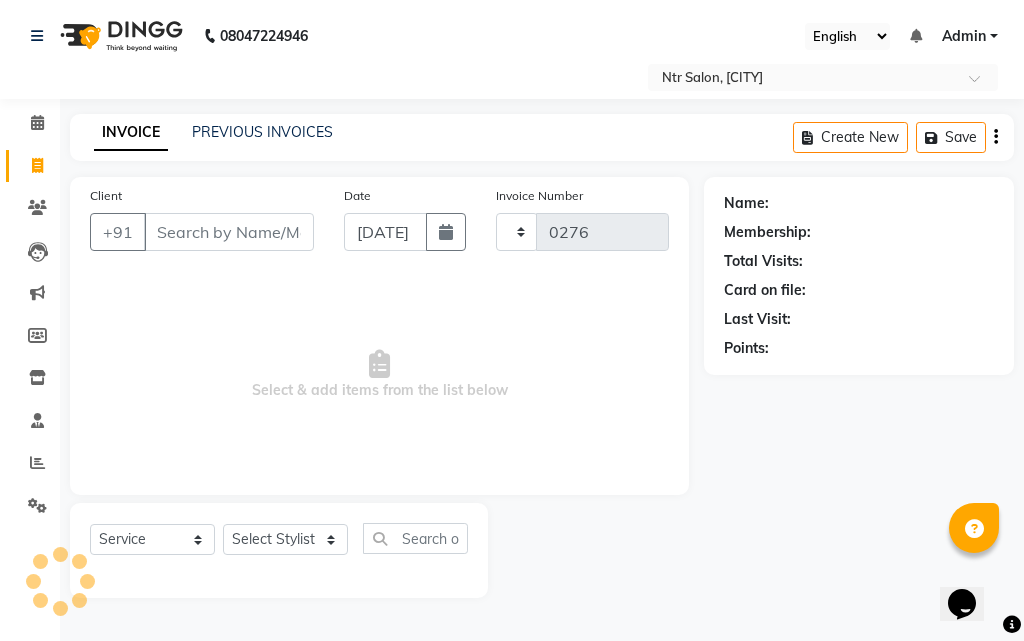 select on "5173" 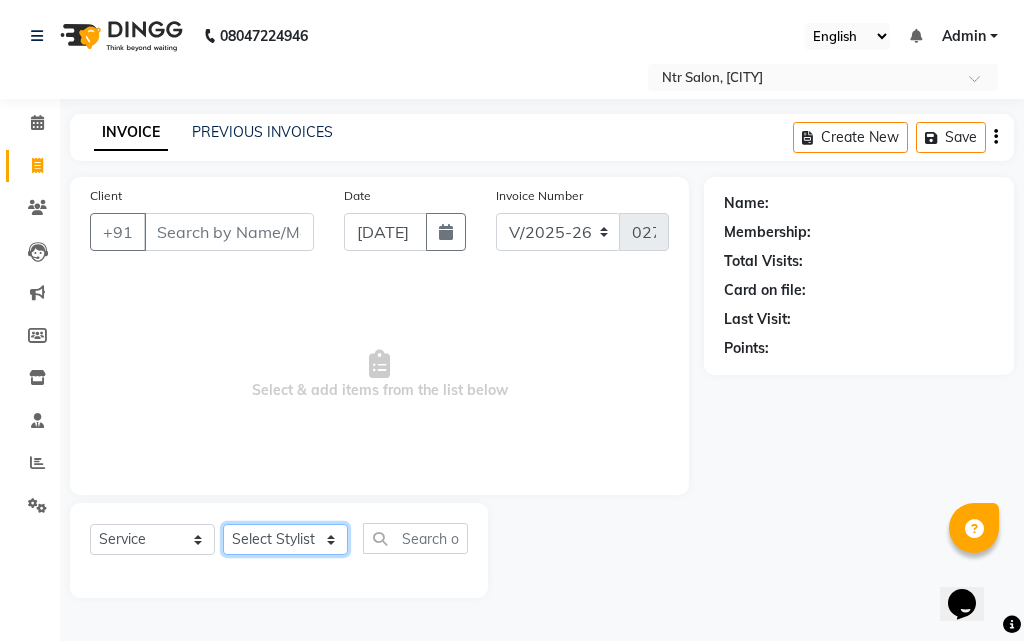 click on "Select Stylist [FIRST] [LAST] [FIRST] [FIRST] [FIRST] [LAST]" 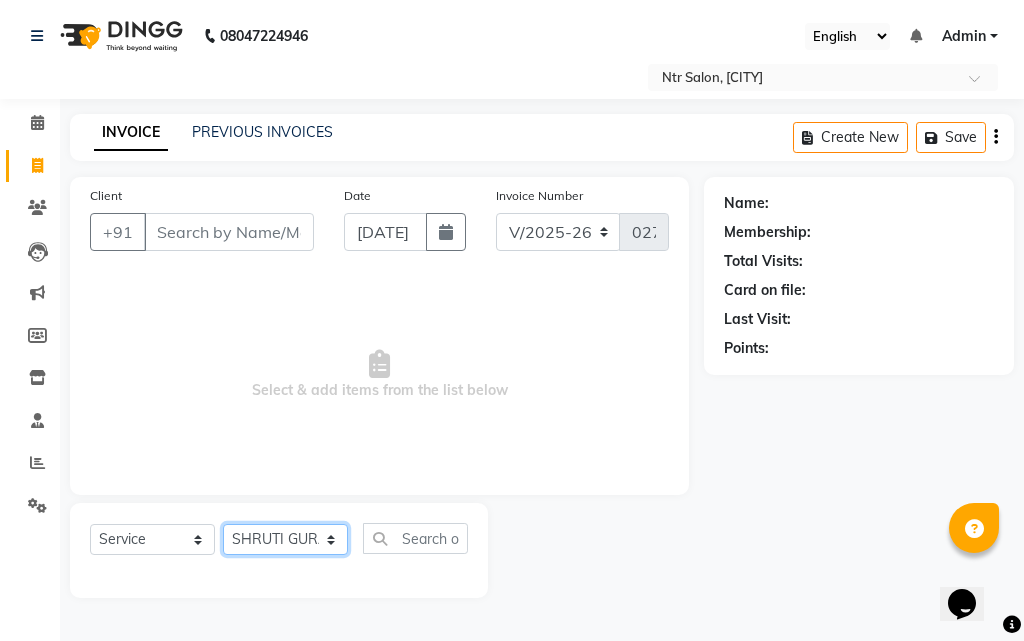 click on "Select Stylist [FIRST] [LAST] [FIRST] [FIRST] [FIRST] [LAST]" 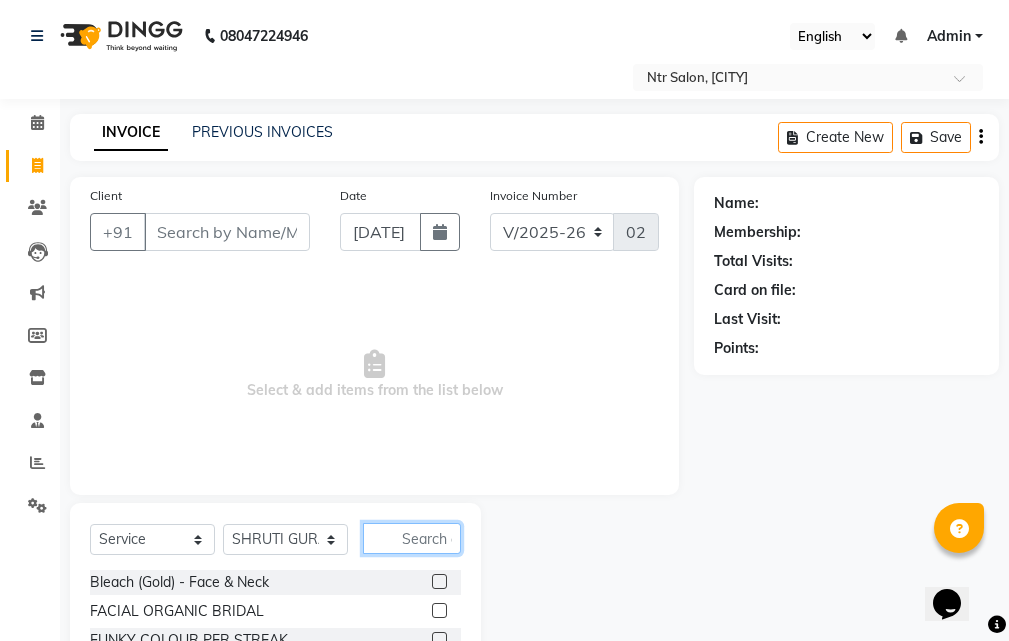 click 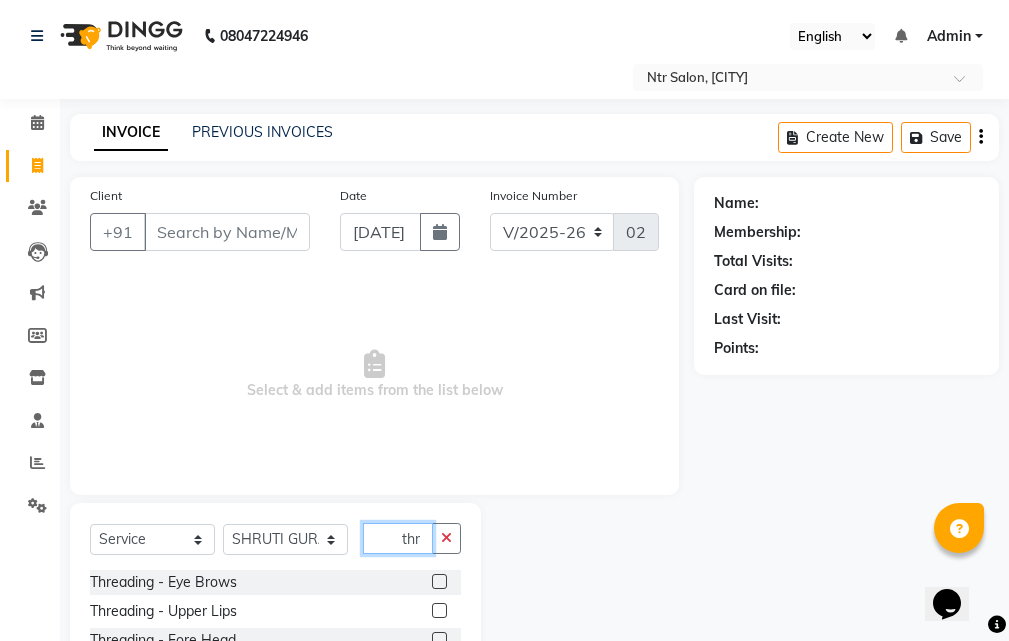 type on "thr" 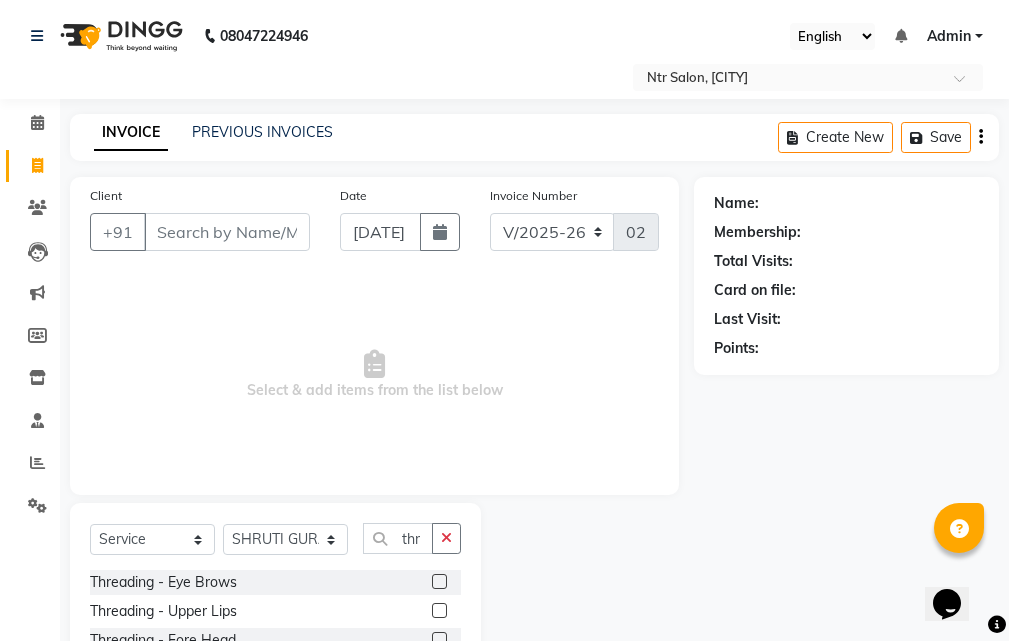 click 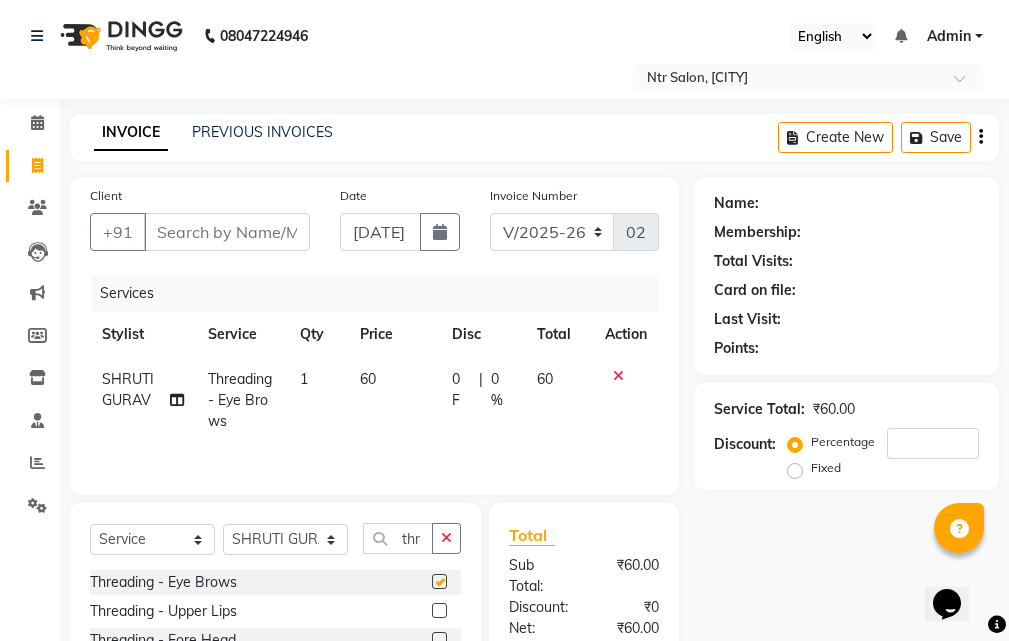 checkbox on "false" 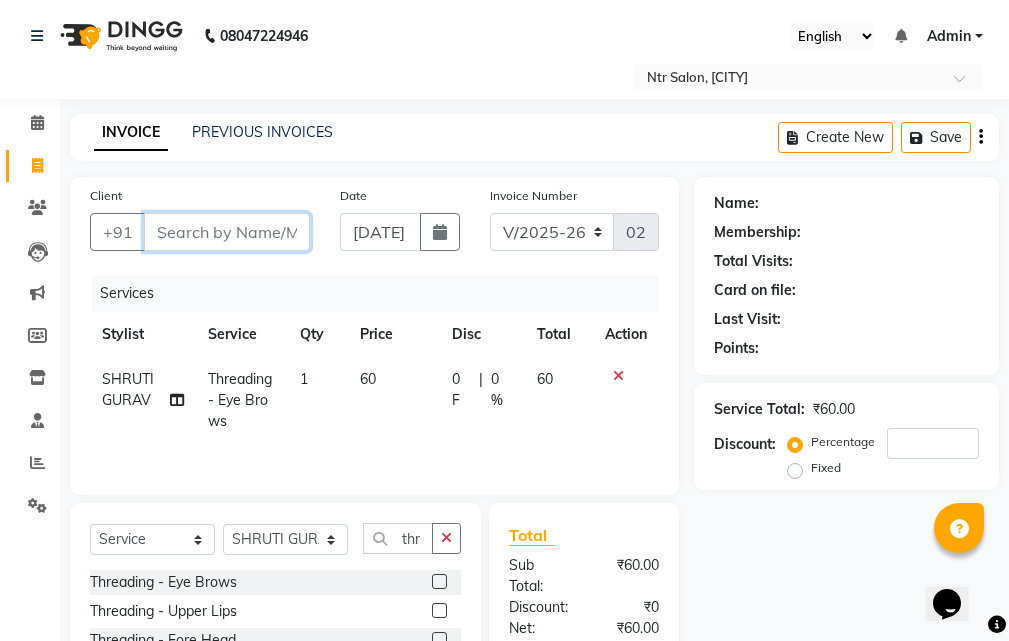 click on "Client" at bounding box center (227, 232) 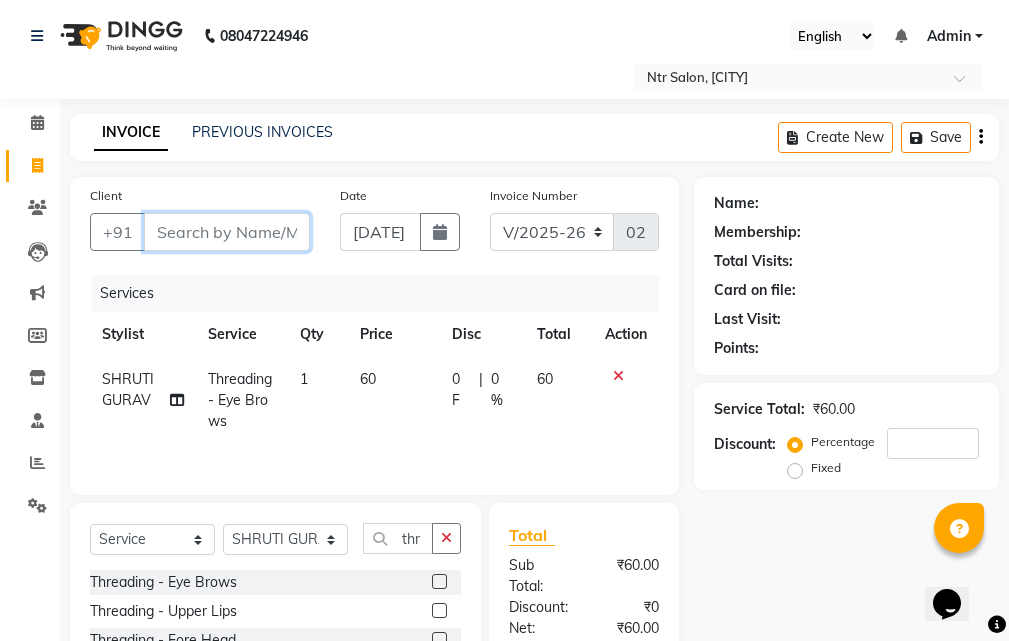 type on "k" 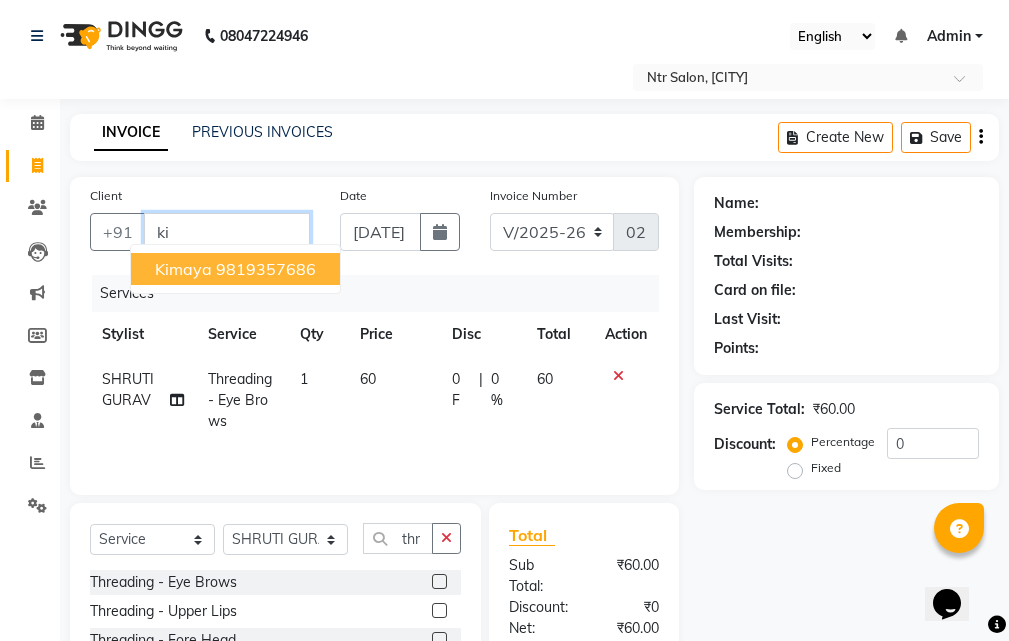 type on "k" 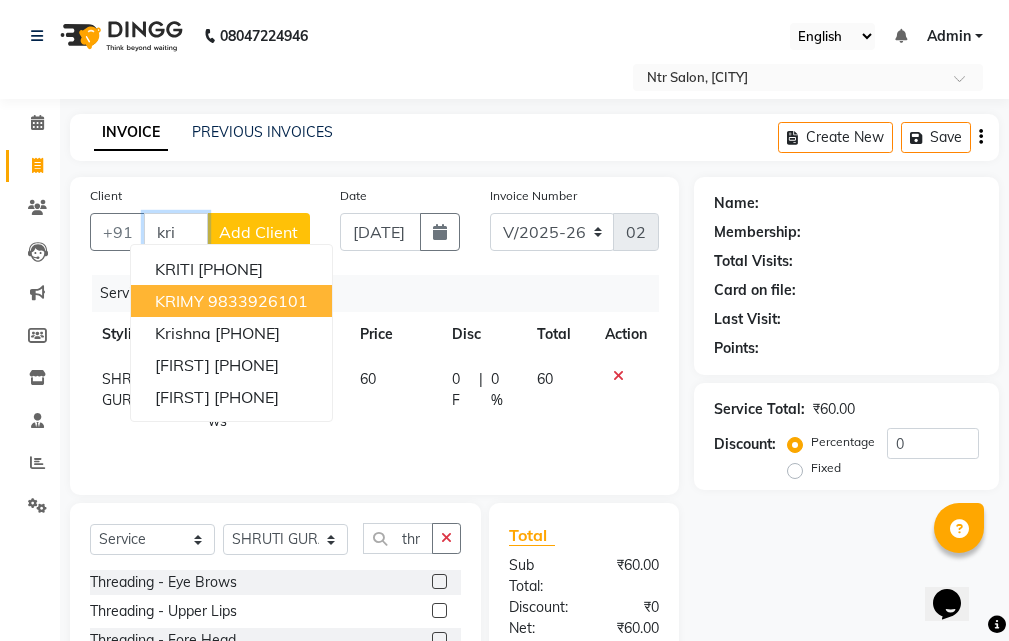 click on "[FIRST] [PHONE]" at bounding box center (231, 301) 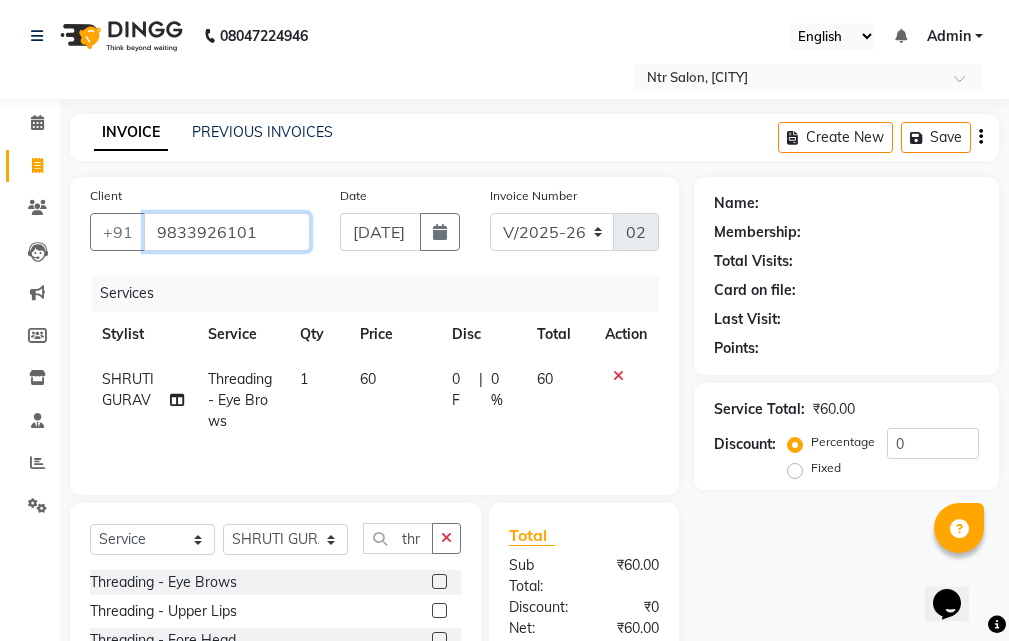 type on "9833926101" 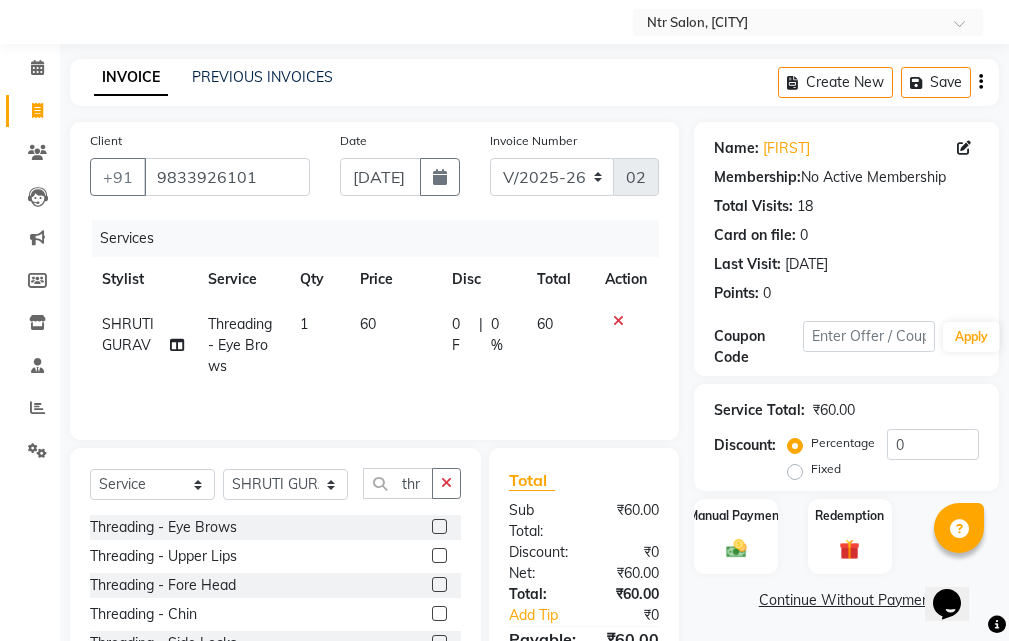 scroll, scrollTop: 100, scrollLeft: 0, axis: vertical 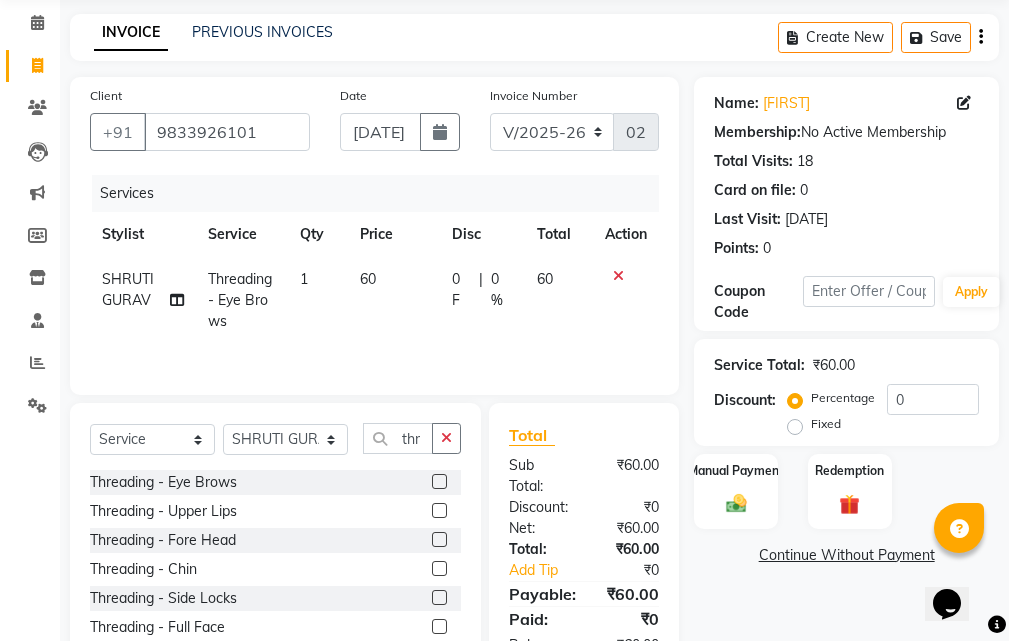 click 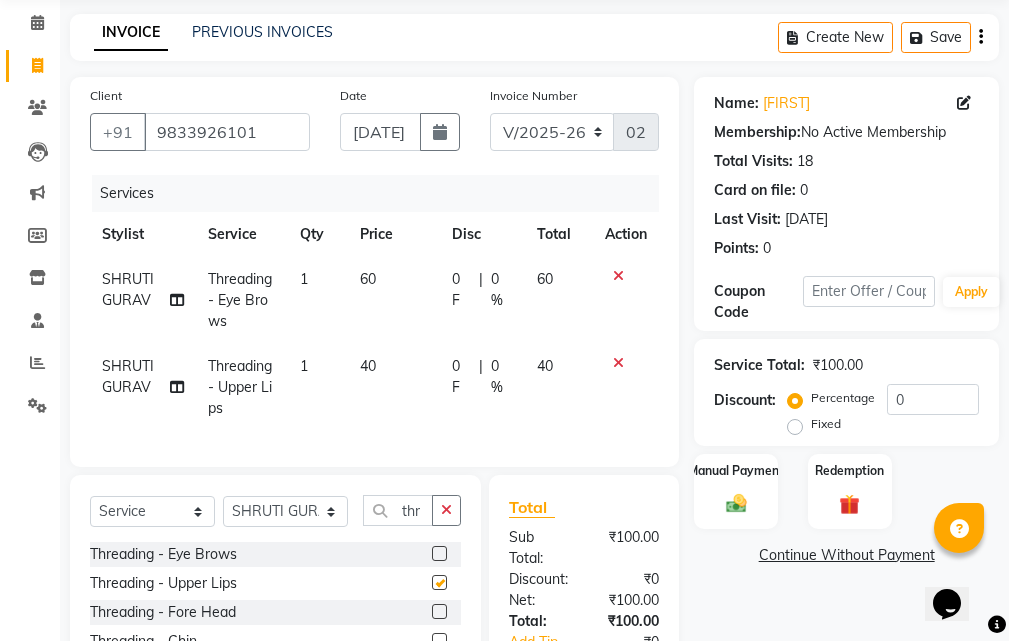 checkbox on "false" 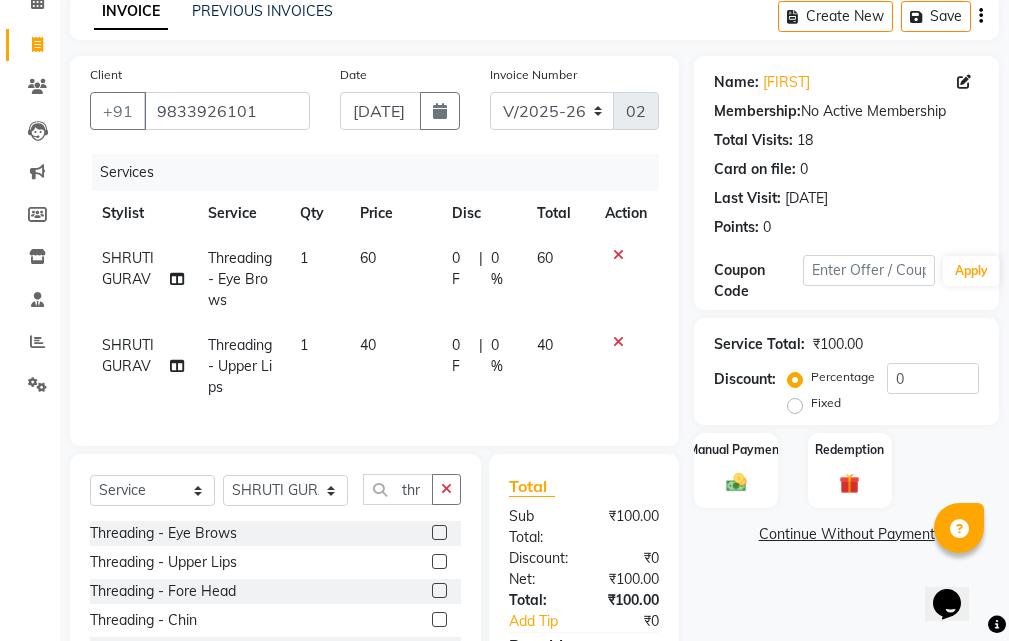 scroll, scrollTop: 127, scrollLeft: 0, axis: vertical 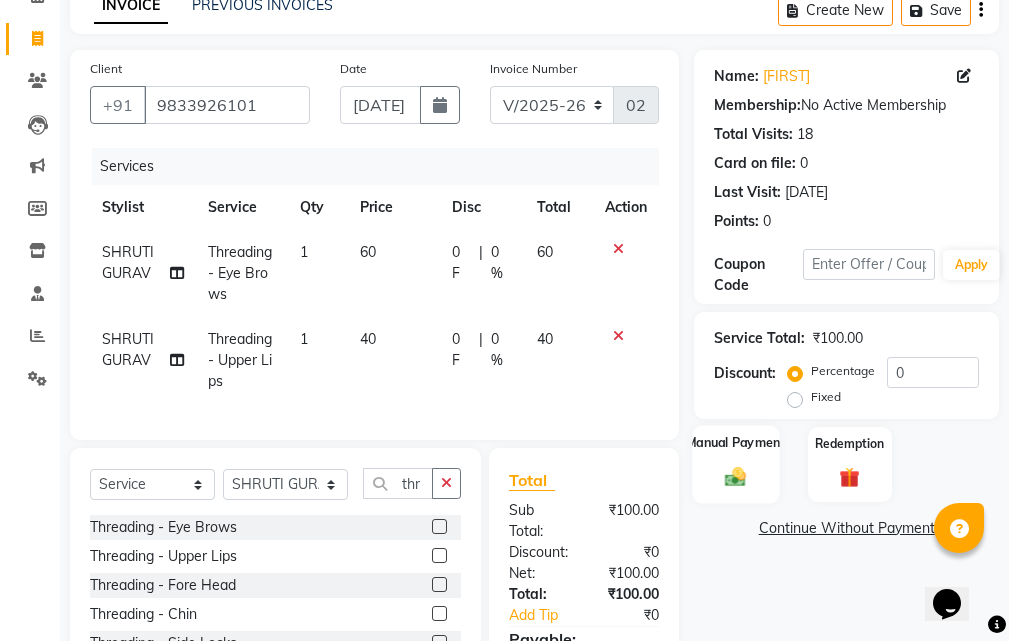 click 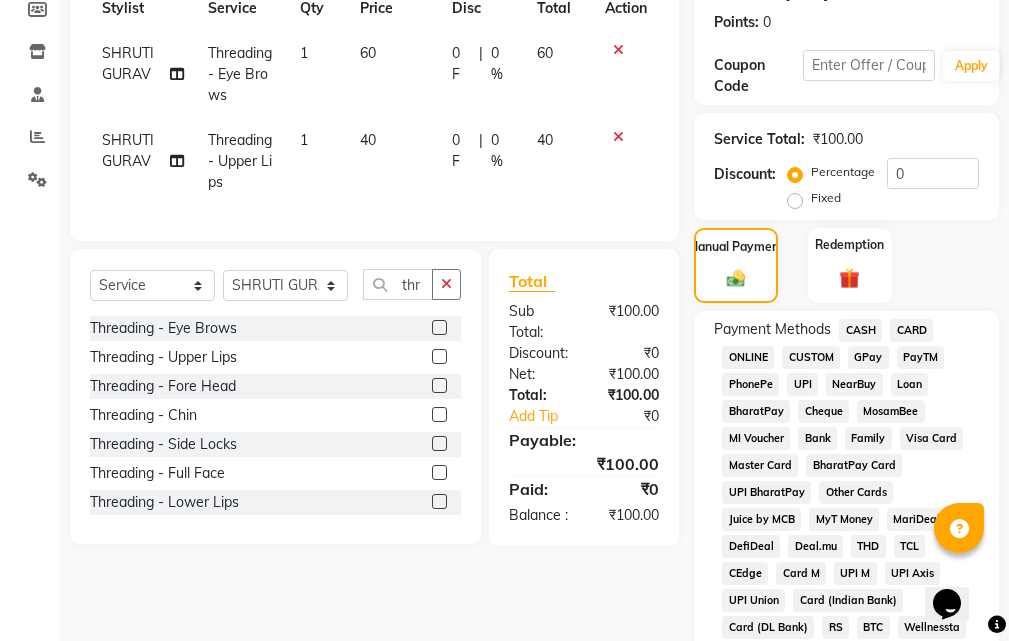 scroll, scrollTop: 327, scrollLeft: 0, axis: vertical 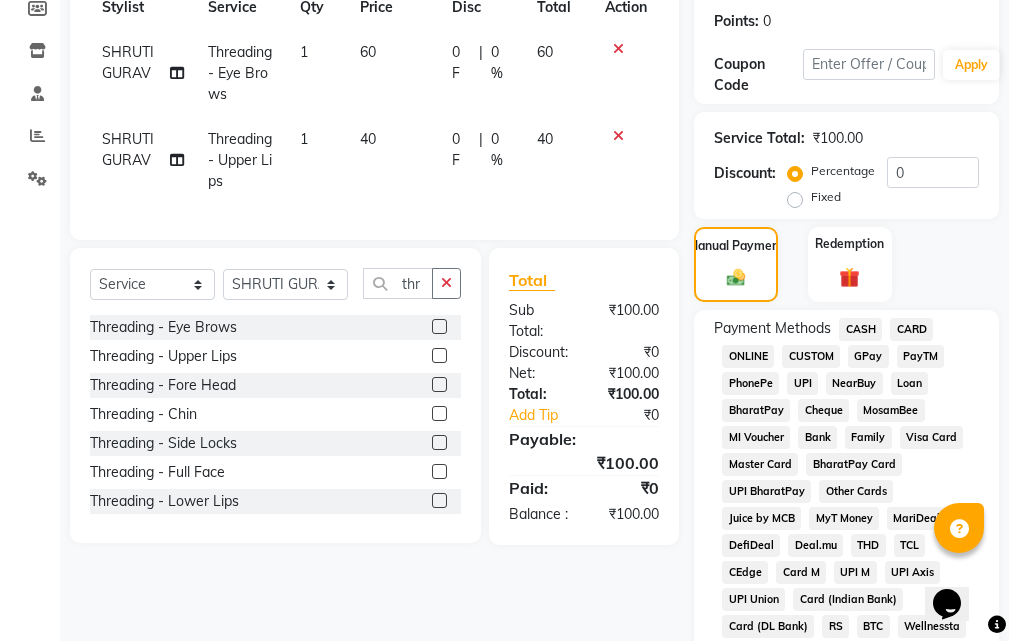 click on "GPay" 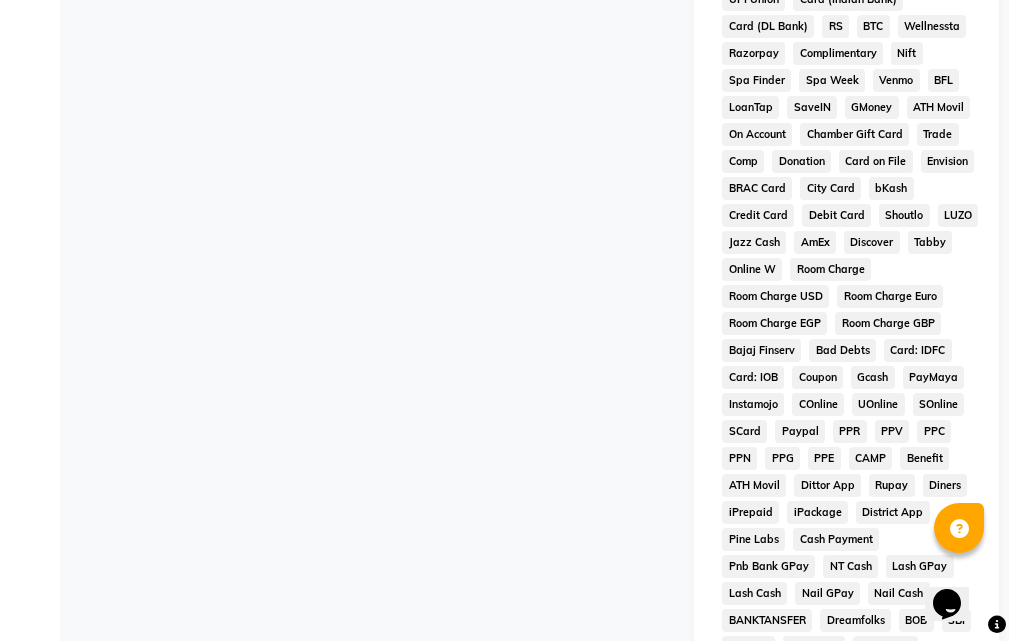 scroll, scrollTop: 1020, scrollLeft: 0, axis: vertical 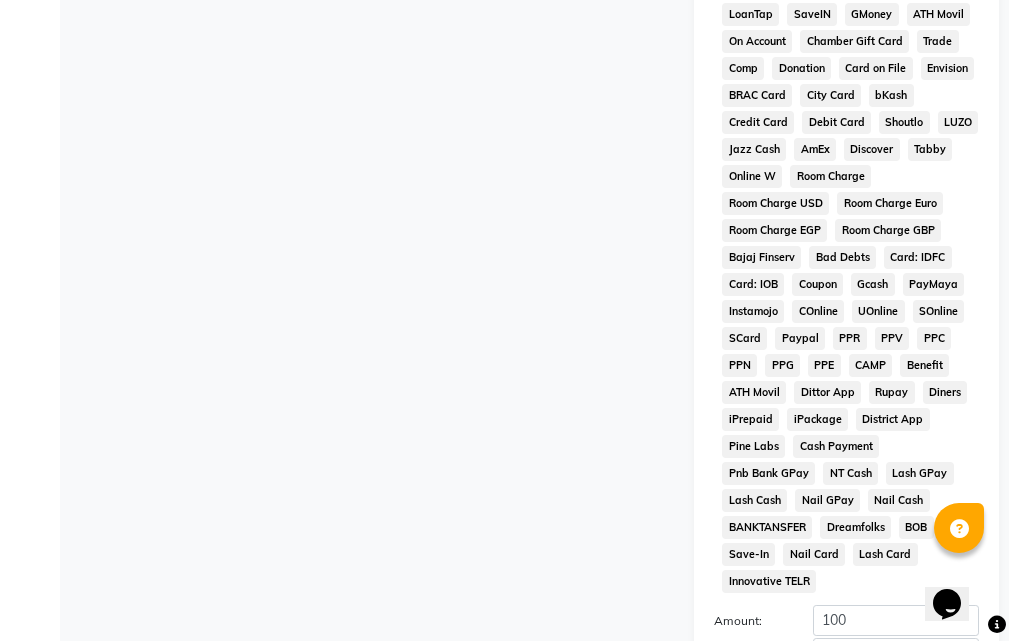 click on "Add Payment" 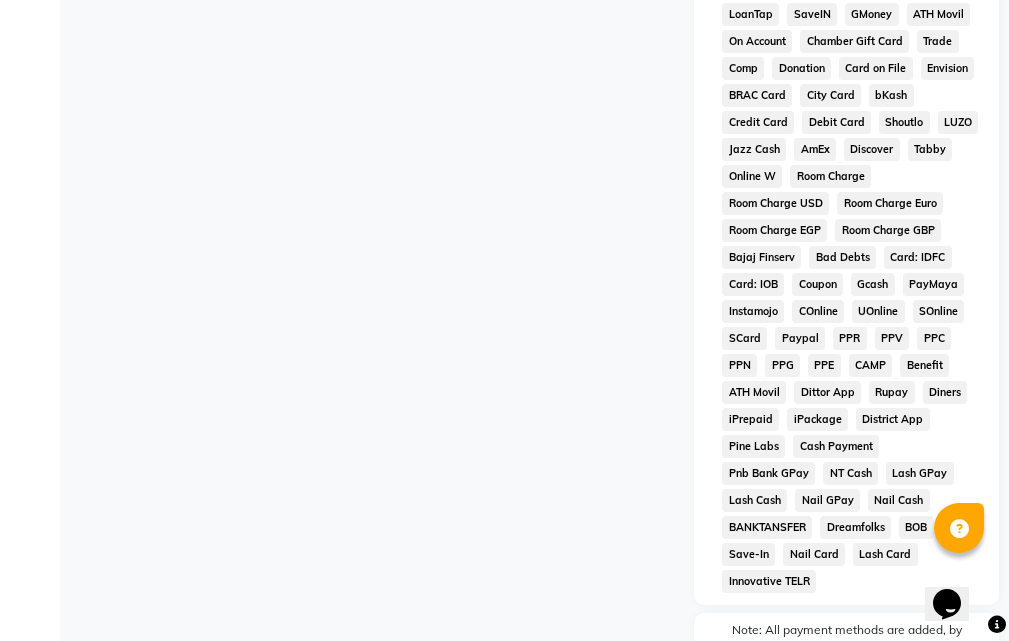 scroll, scrollTop: 1022, scrollLeft: 0, axis: vertical 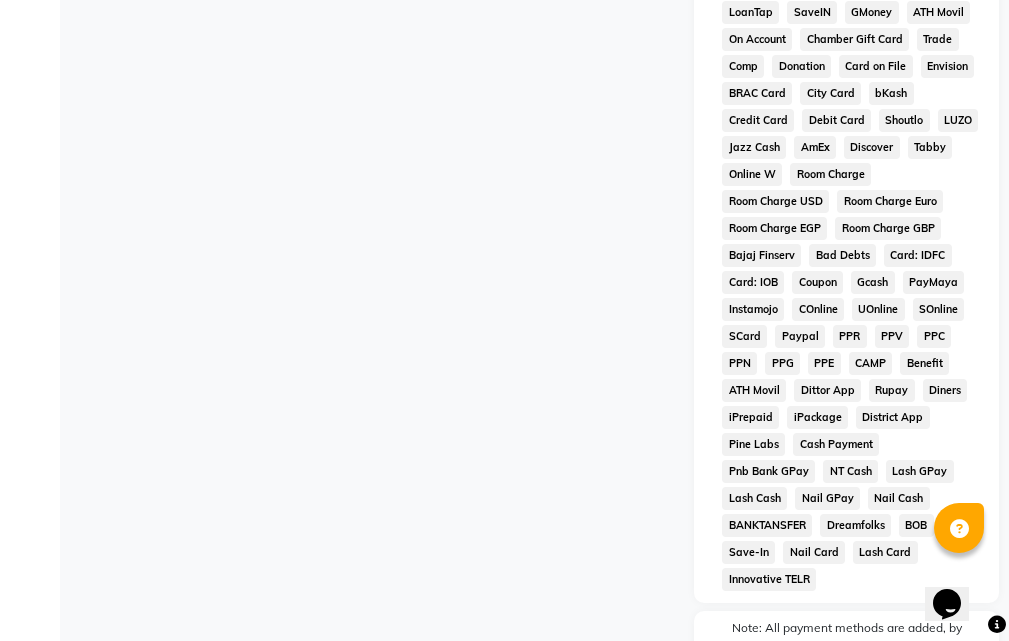 click 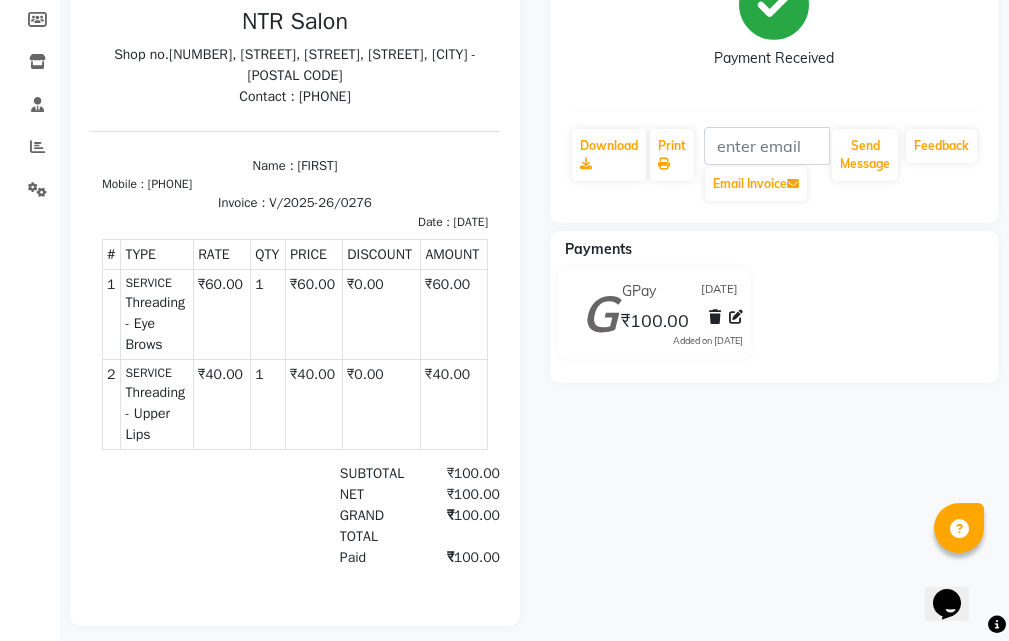 scroll, scrollTop: 319, scrollLeft: 0, axis: vertical 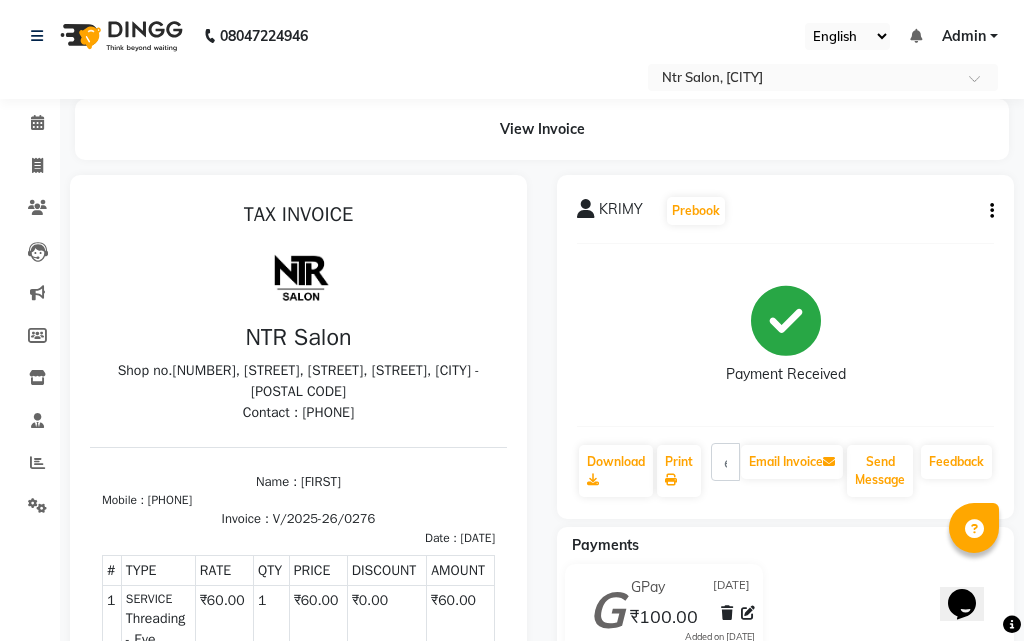 select on "5173" 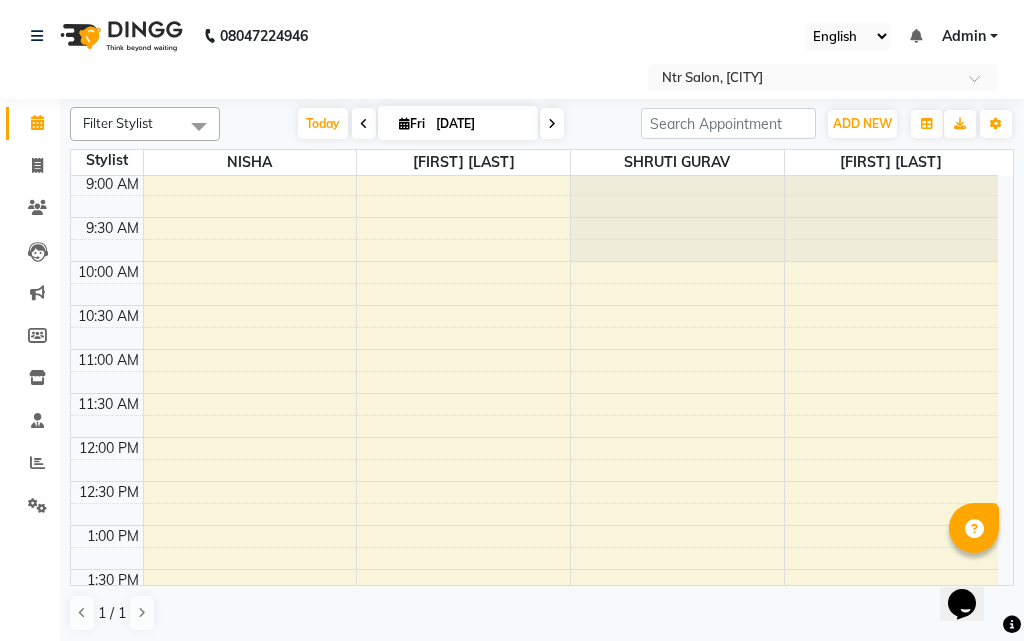 scroll, scrollTop: 0, scrollLeft: 0, axis: both 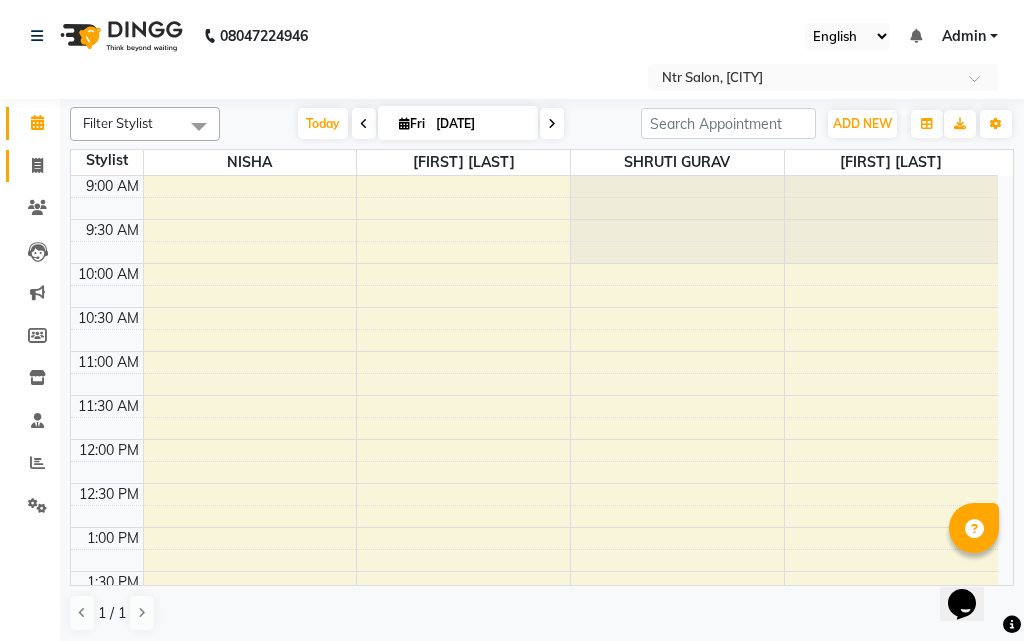 click on "Invoice" 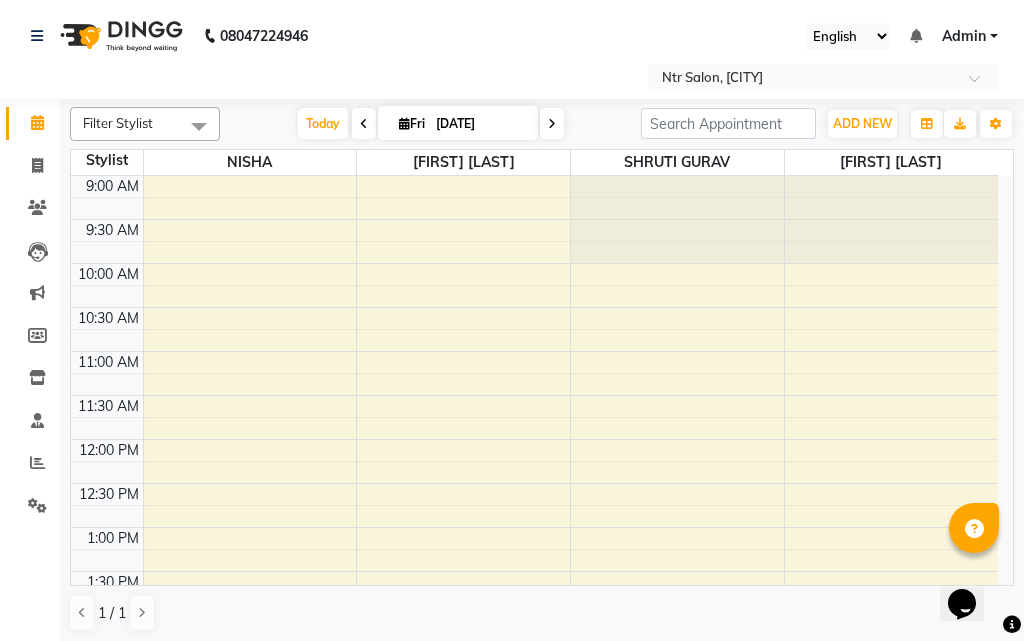 select on "service" 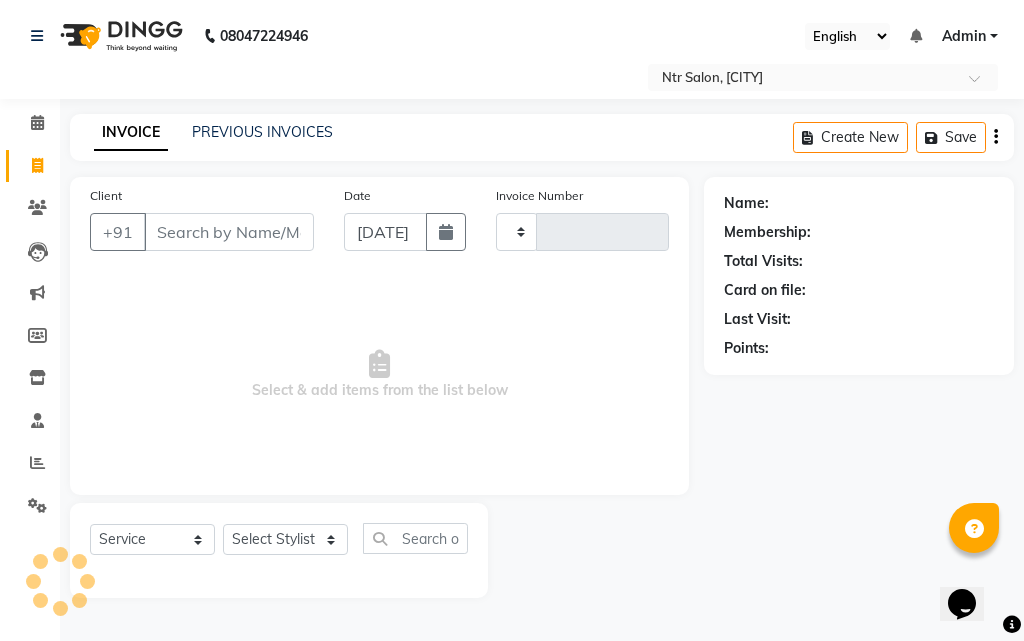 type on "0277" 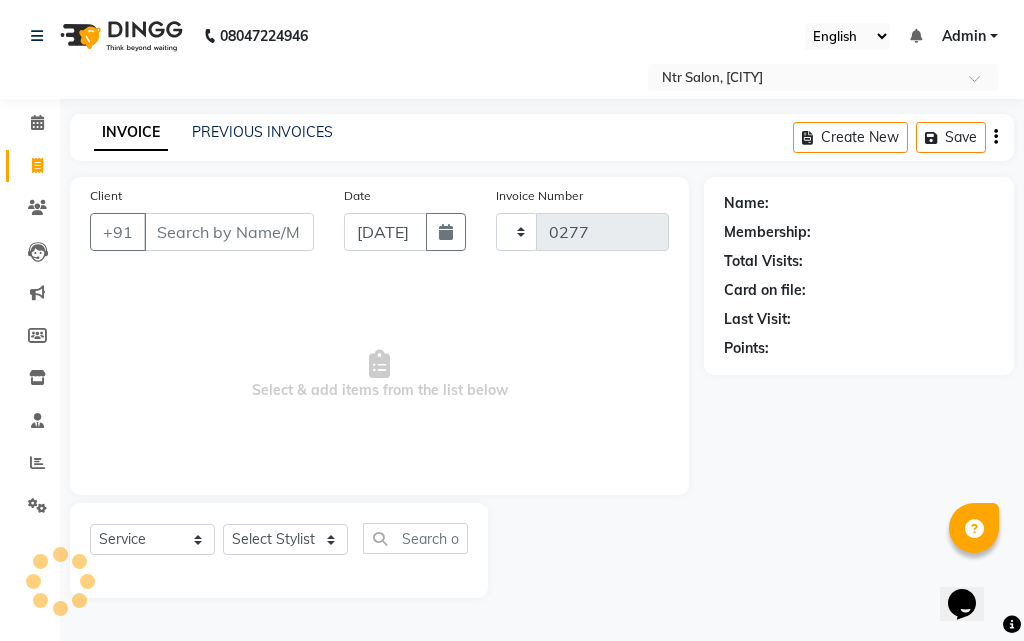 select on "5173" 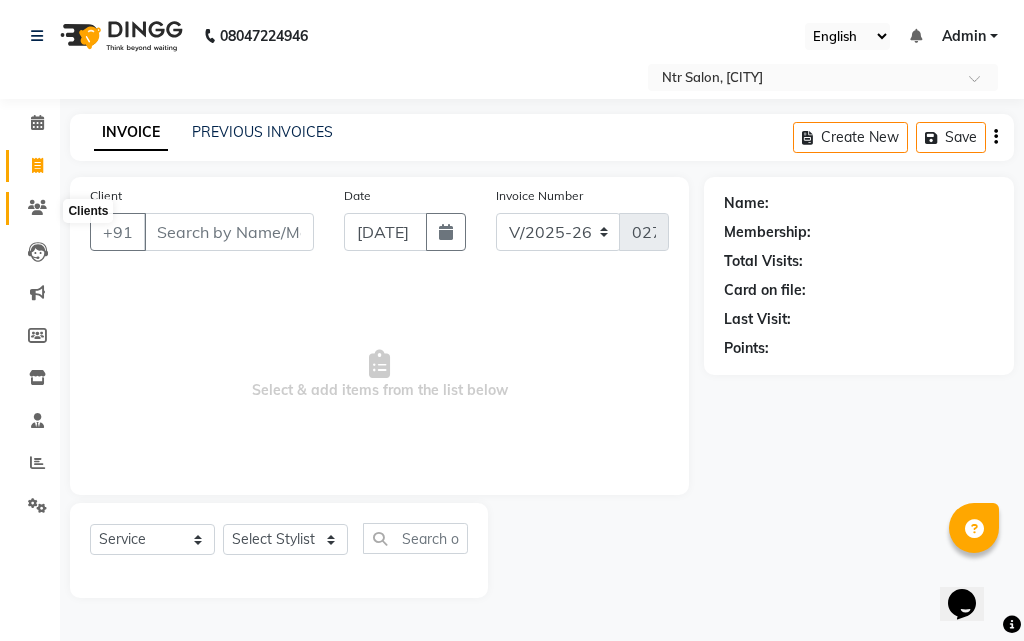 click 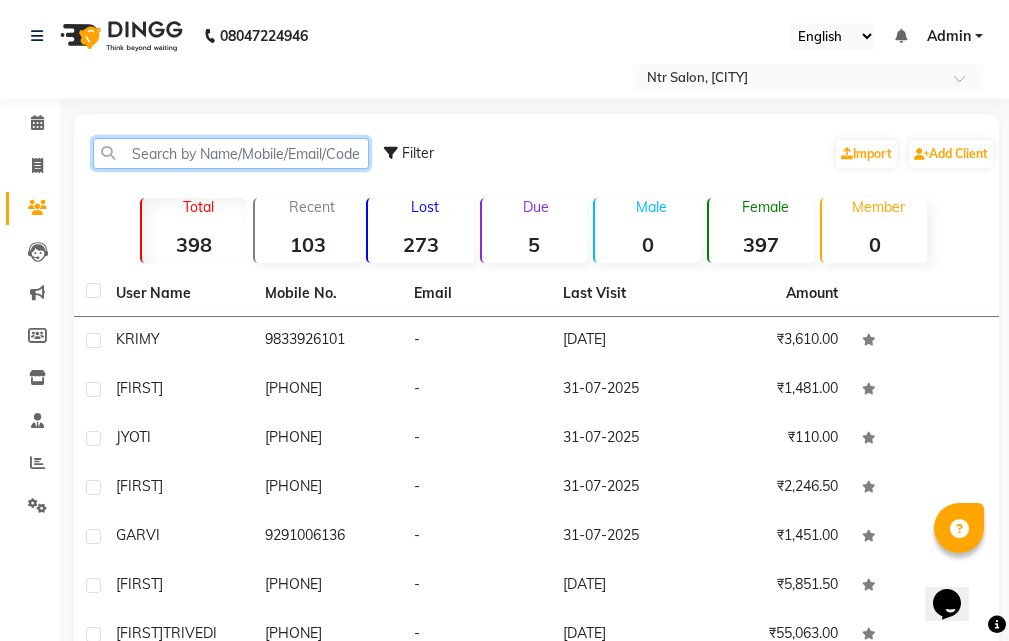 click 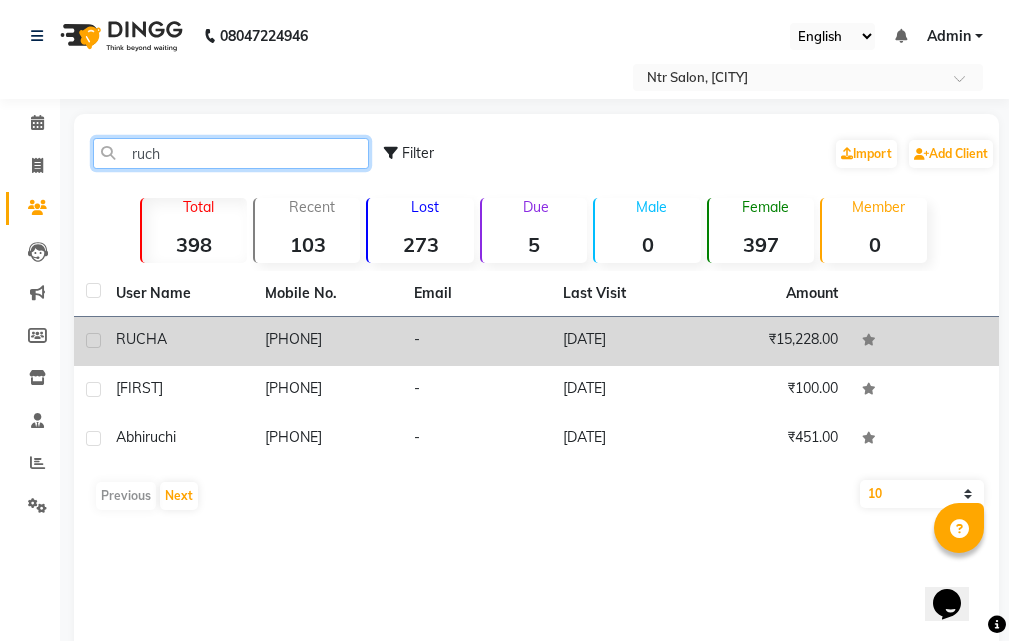 type on "ruch" 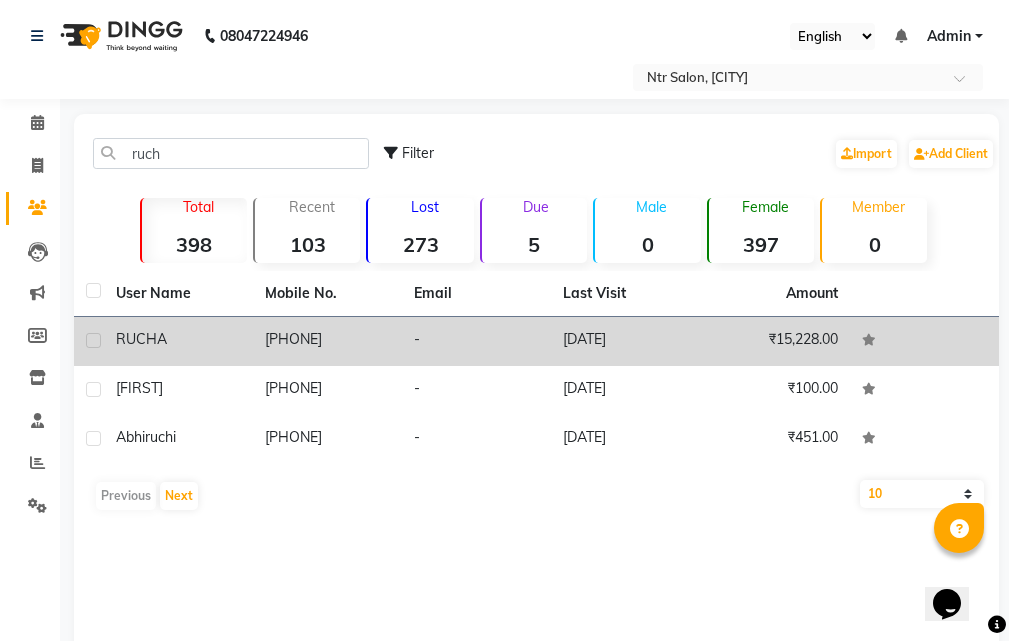 click on "-" 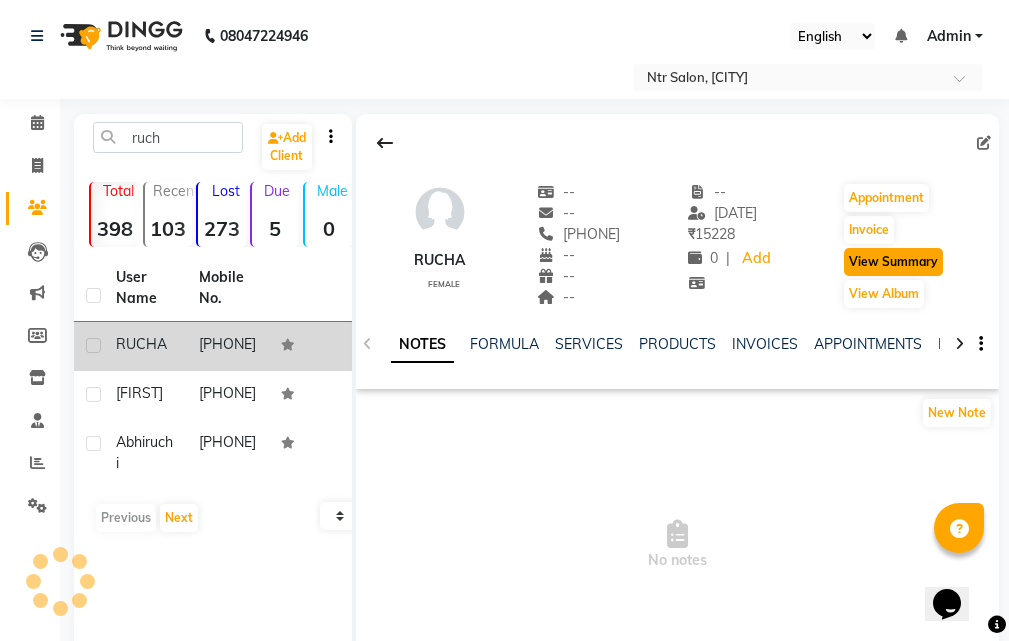 click on "View Summary" 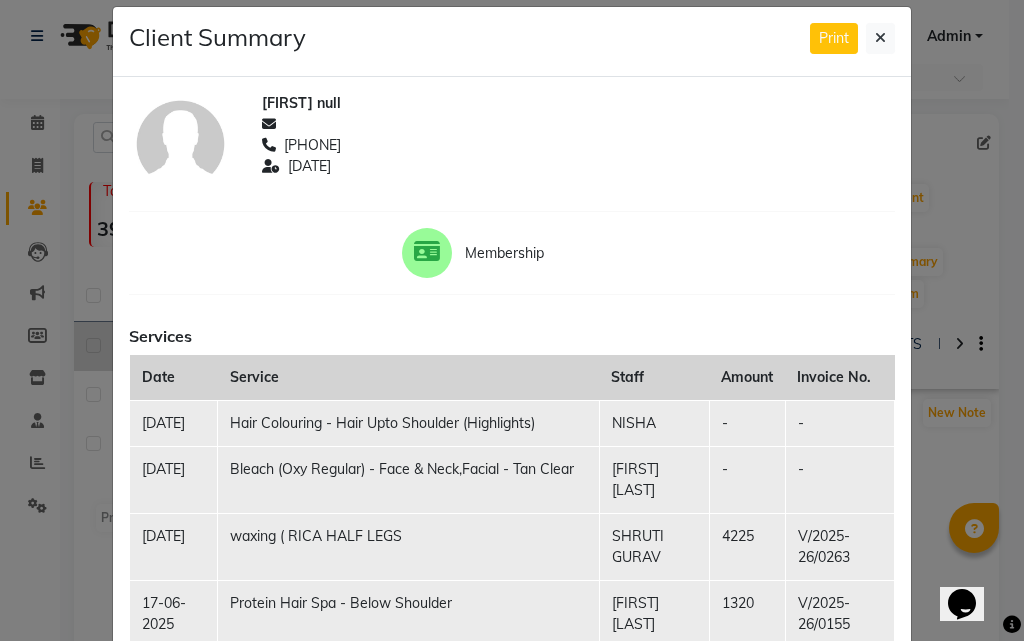 scroll, scrollTop: 0, scrollLeft: 0, axis: both 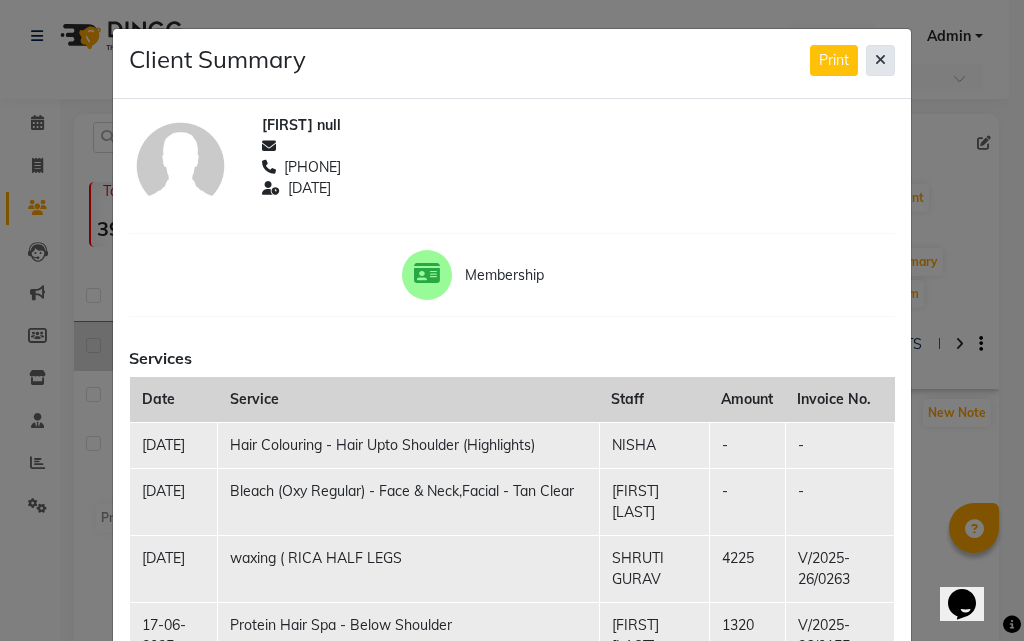 click 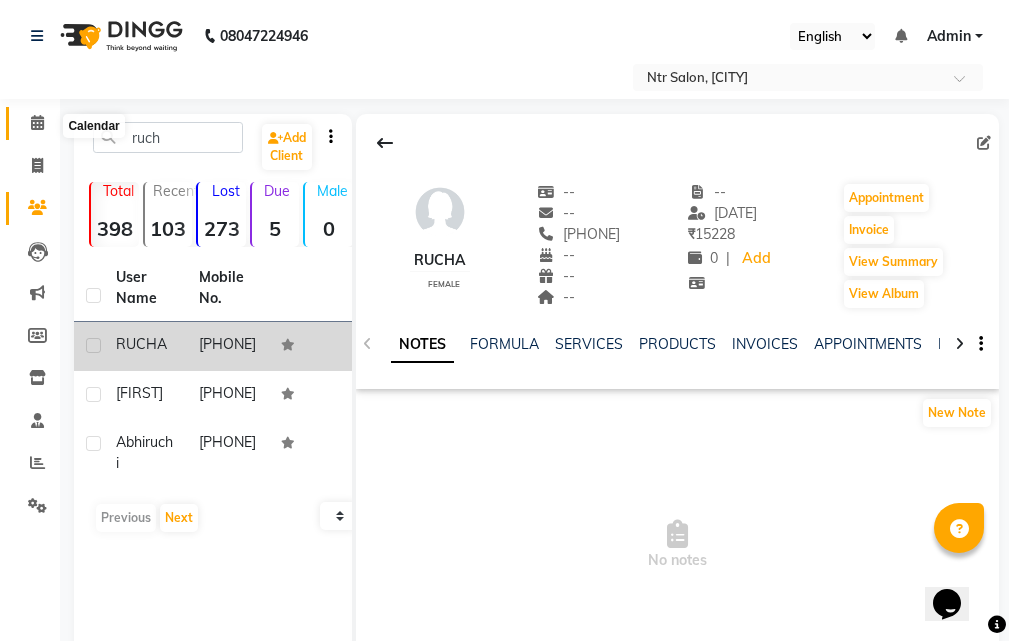 click 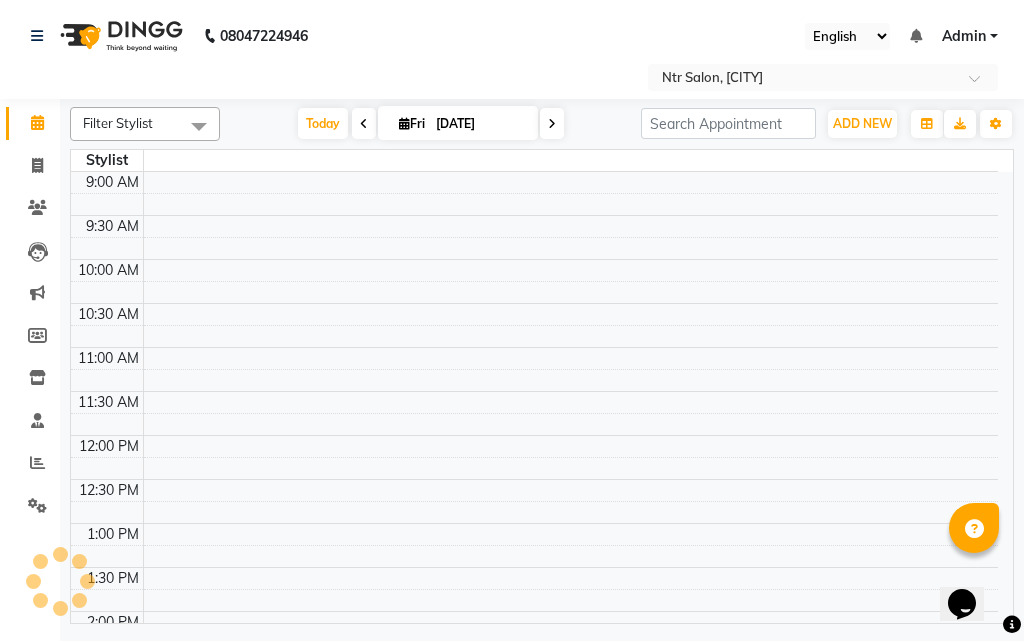 scroll, scrollTop: 0, scrollLeft: 0, axis: both 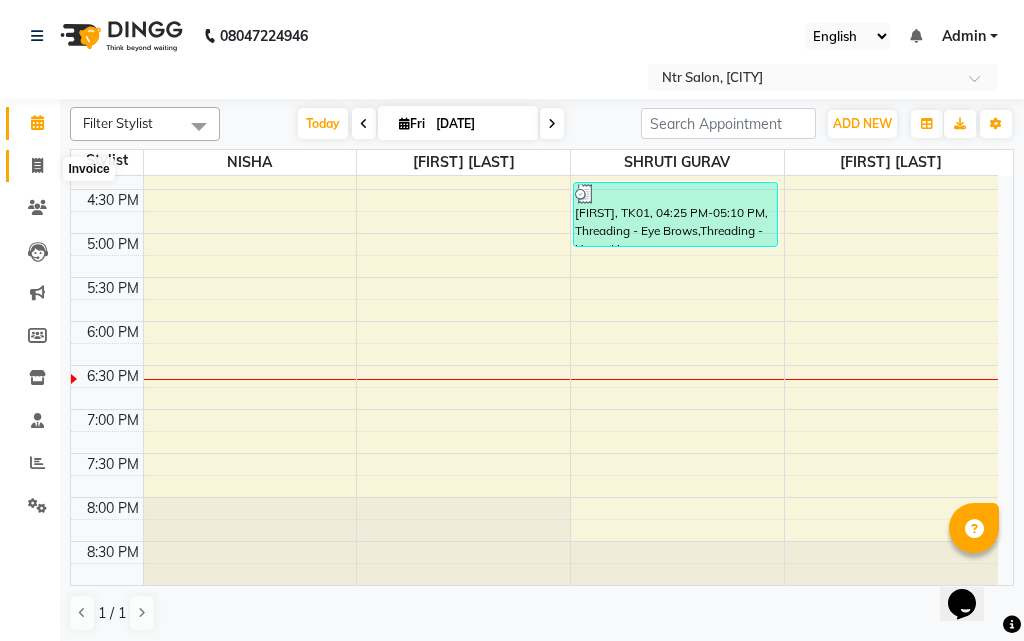 click 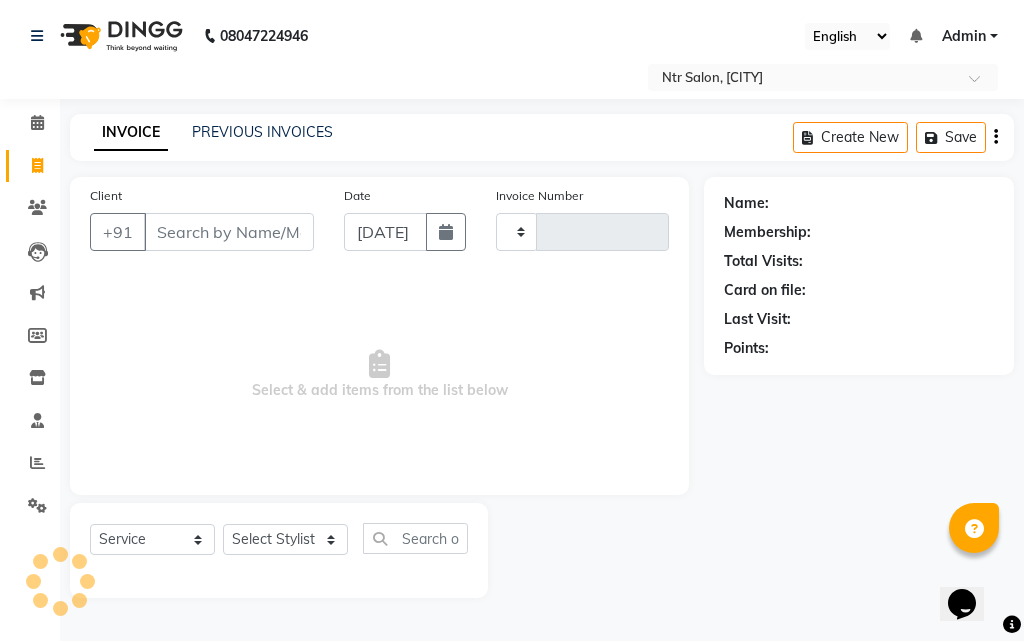 type on "0277" 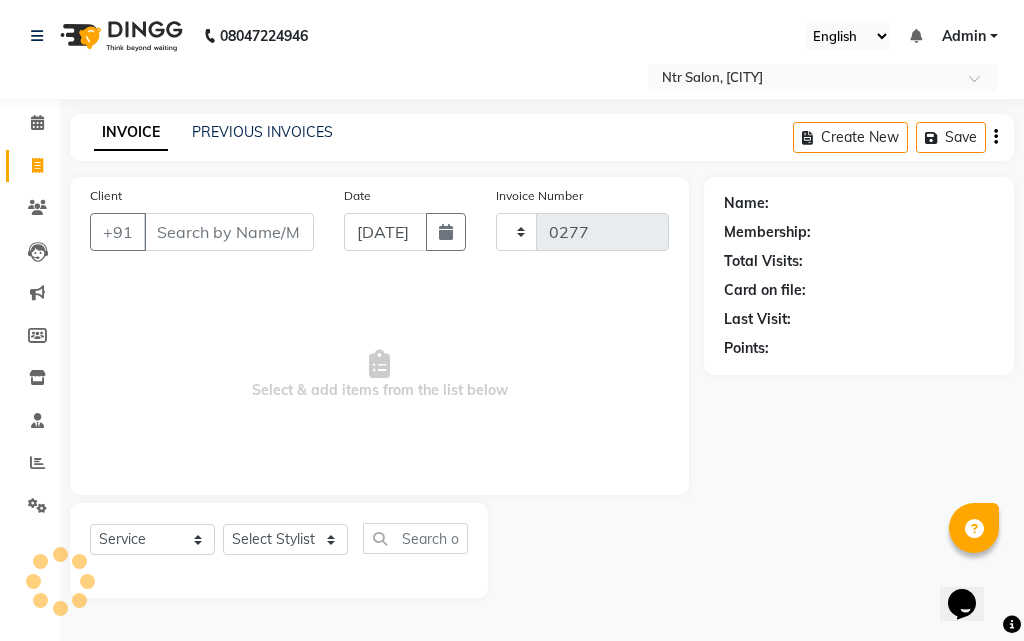 select on "5173" 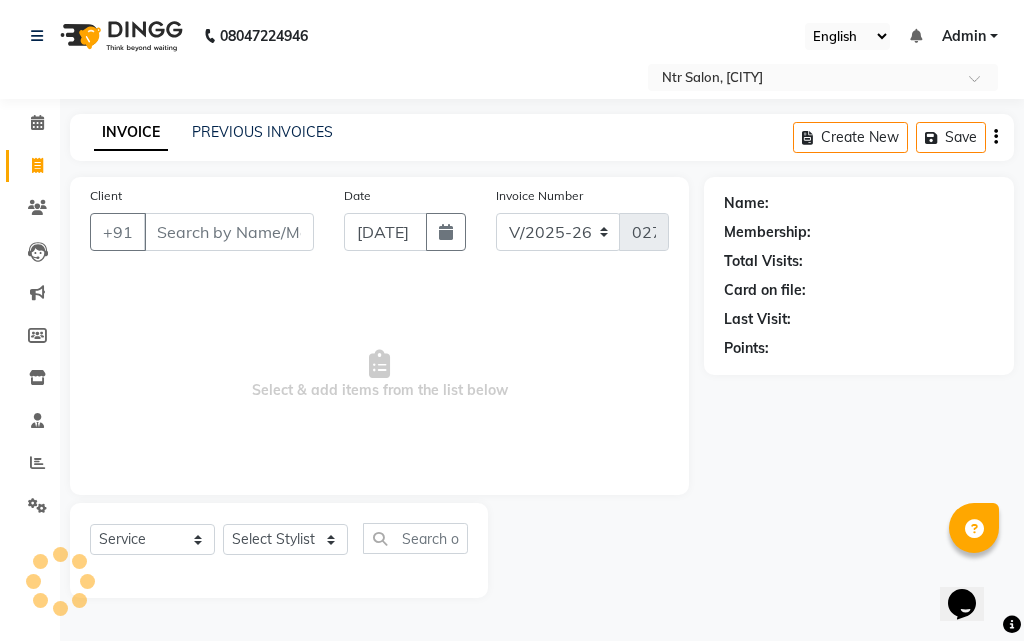 click on "Client" at bounding box center [229, 232] 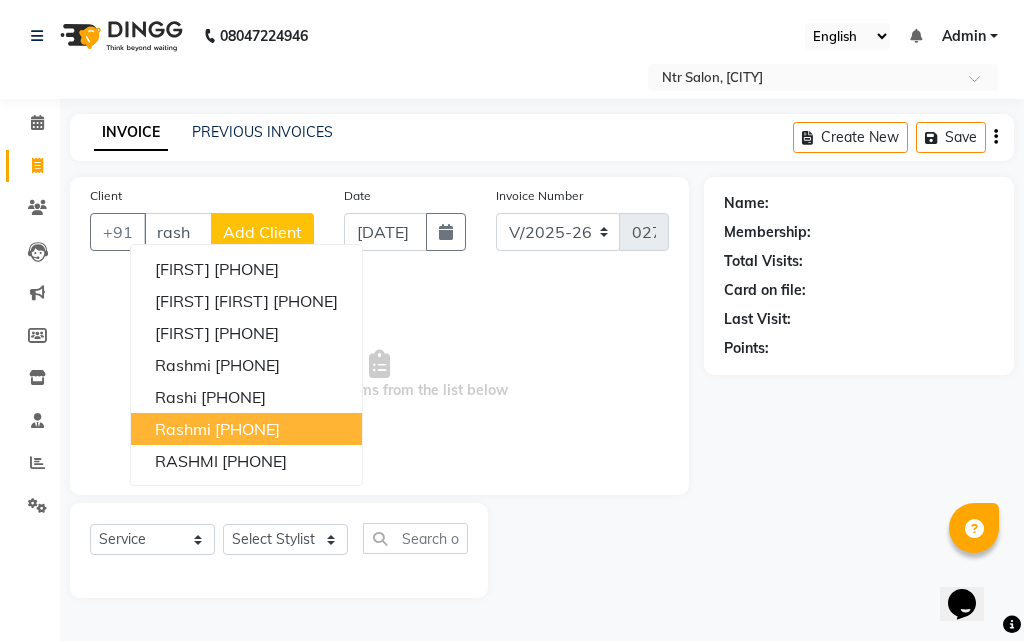 click on "[PHONE]" at bounding box center [247, 429] 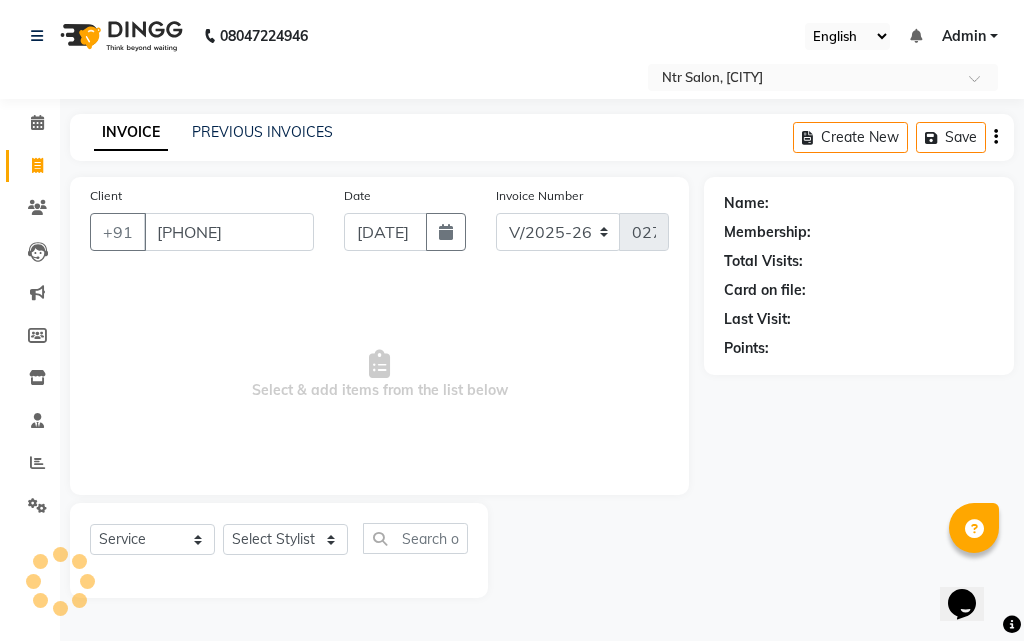 type on "[PHONE]" 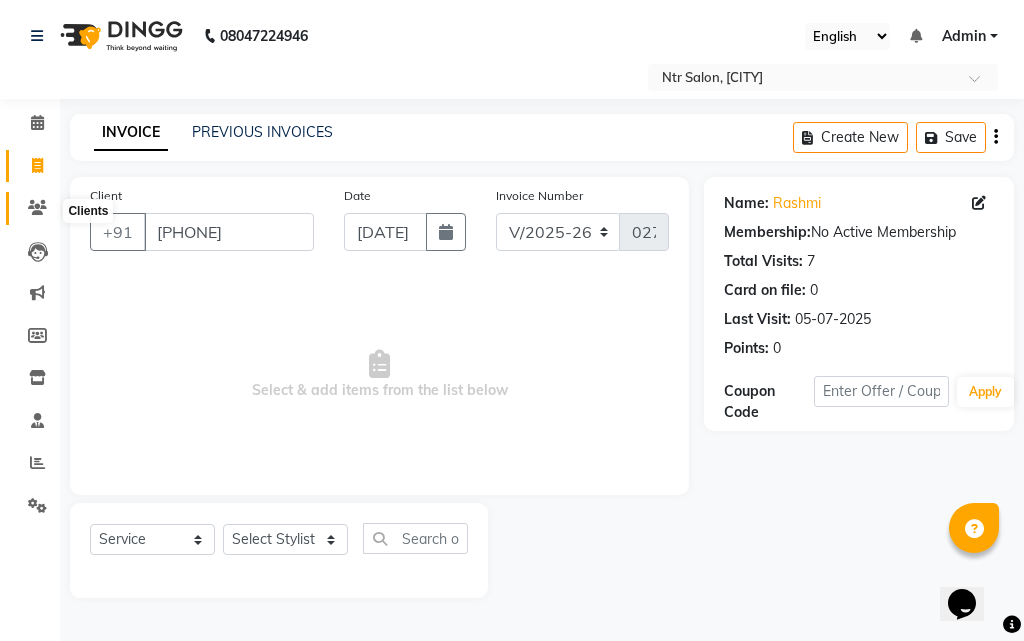 click 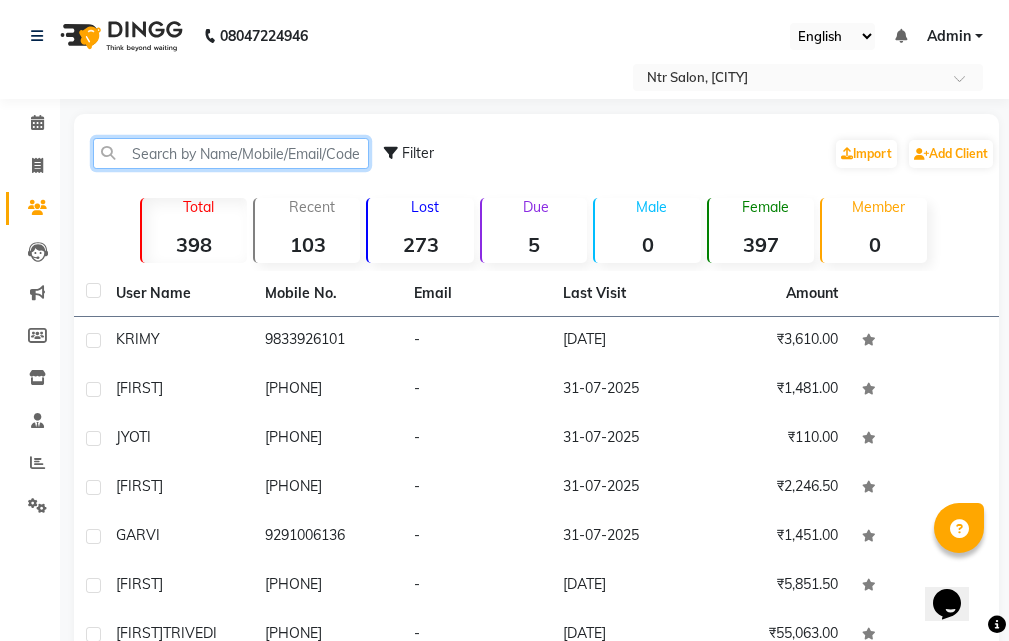 drag, startPoint x: 321, startPoint y: 131, endPoint x: 400, endPoint y: 167, distance: 86.815895 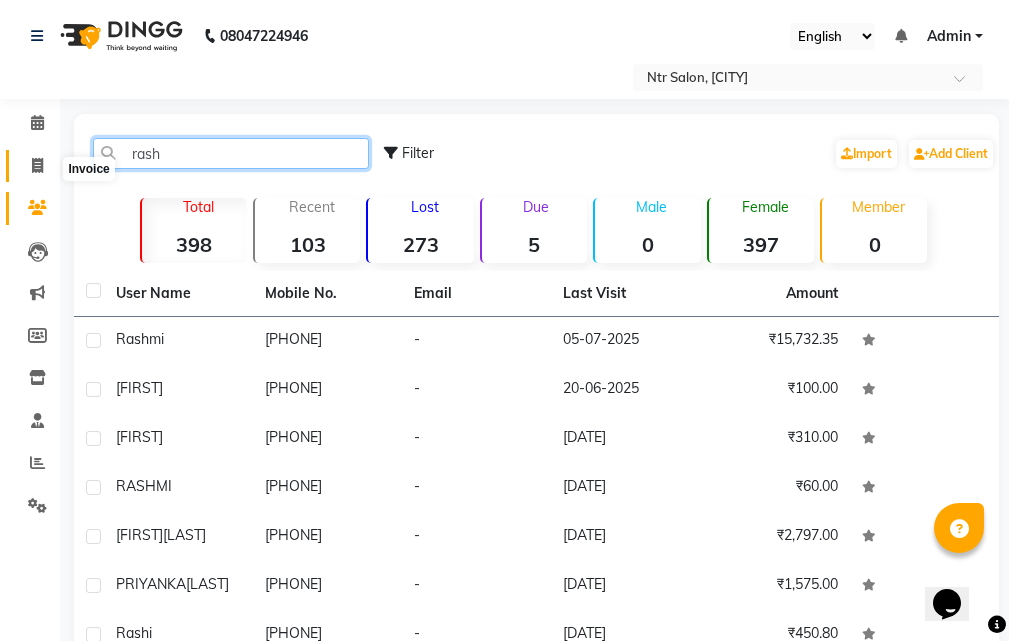 type on "rash" 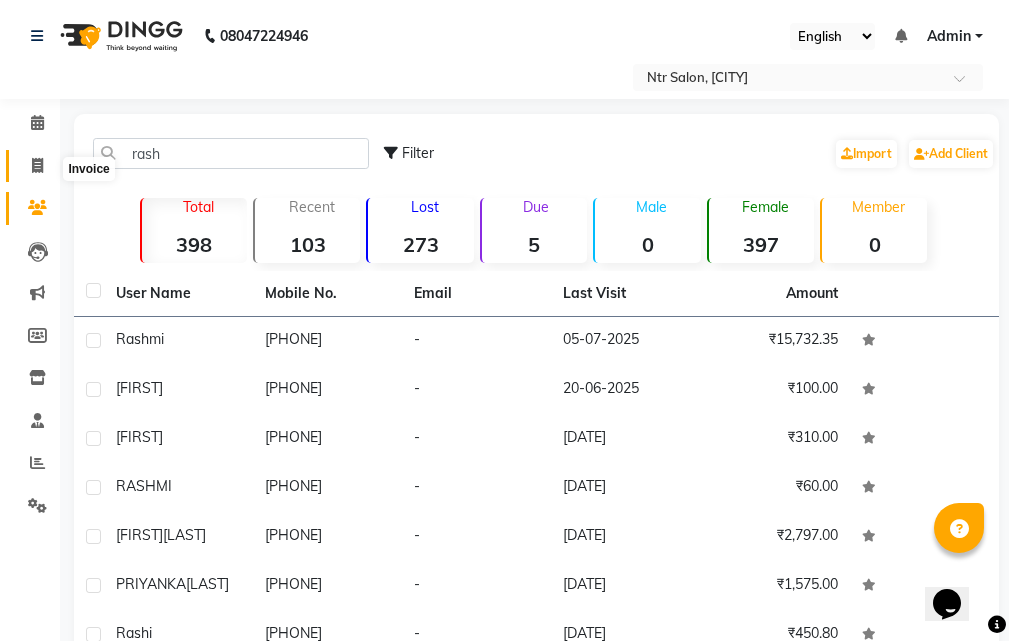 click 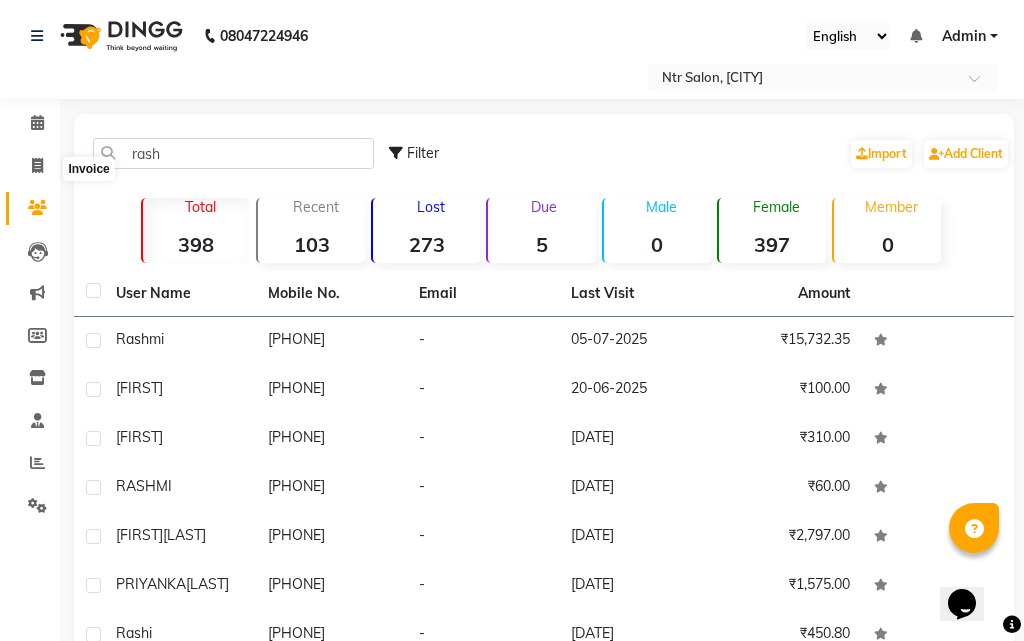 select on "5173" 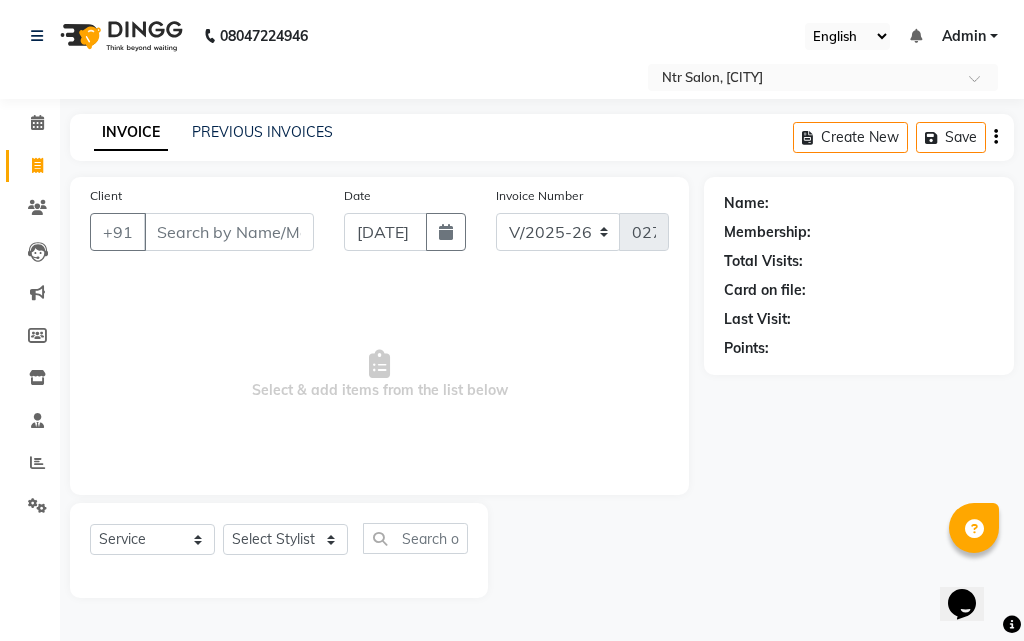 click on "Client" at bounding box center [229, 232] 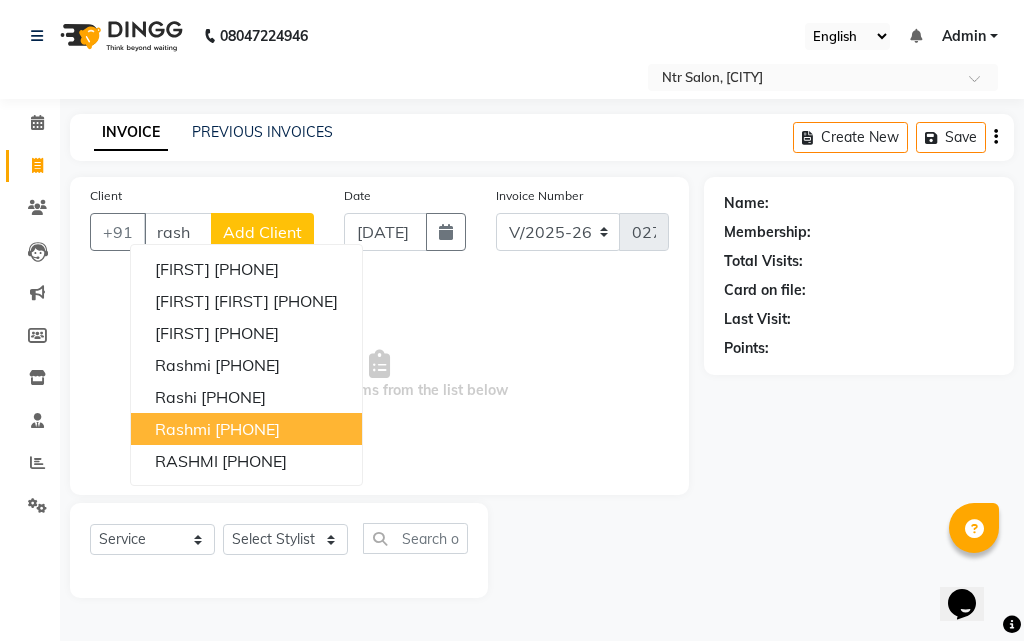 click on "[PHONE]" at bounding box center (247, 429) 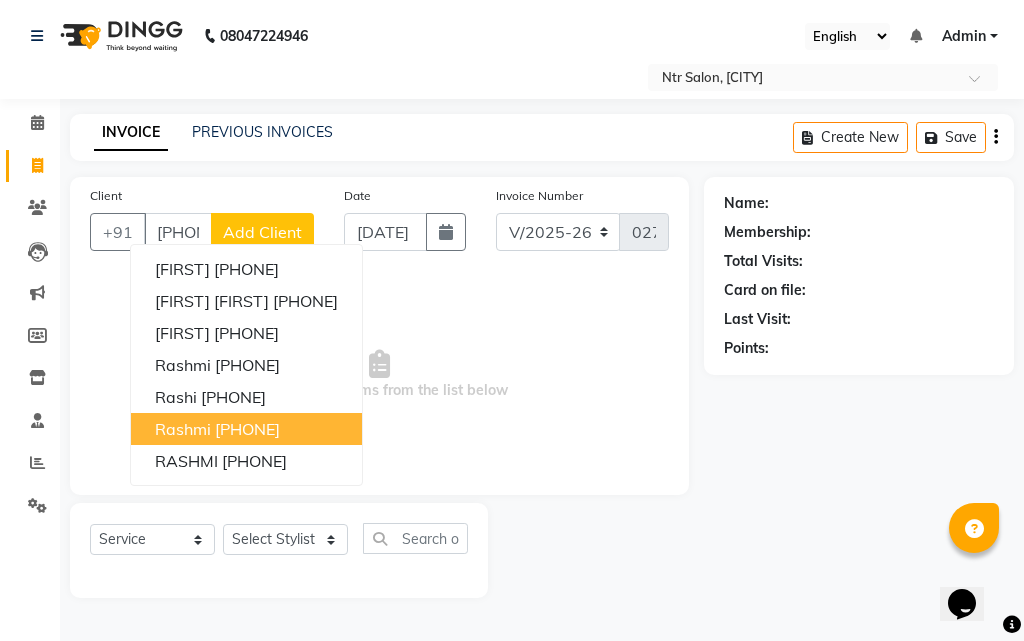 type on "[PHONE]" 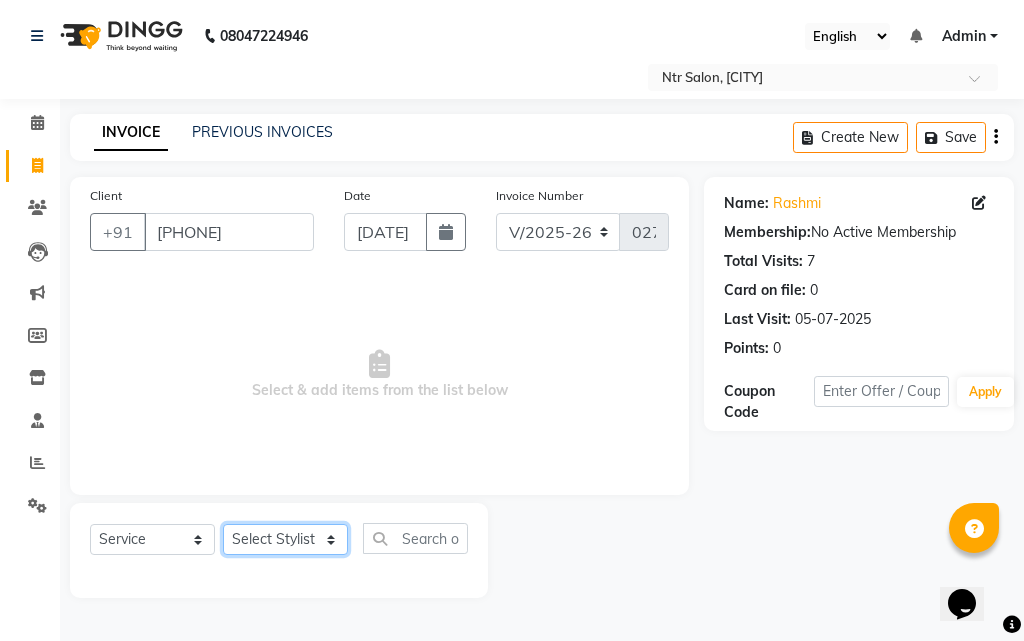 click on "Select Stylist [FIRST] [LAST] [FIRST] [FIRST] [FIRST] [LAST]" 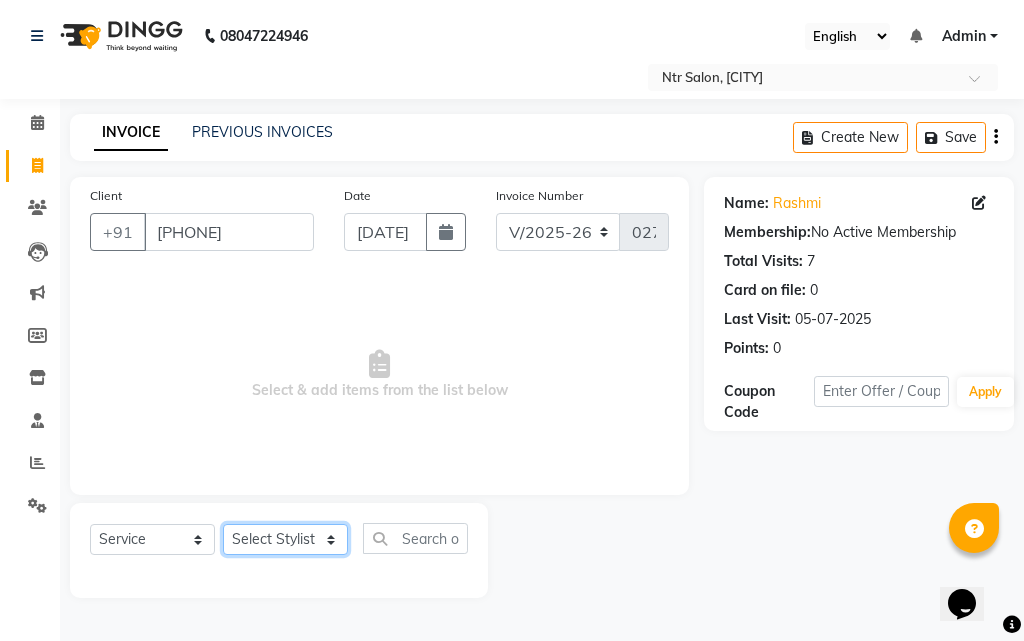 select on "35511" 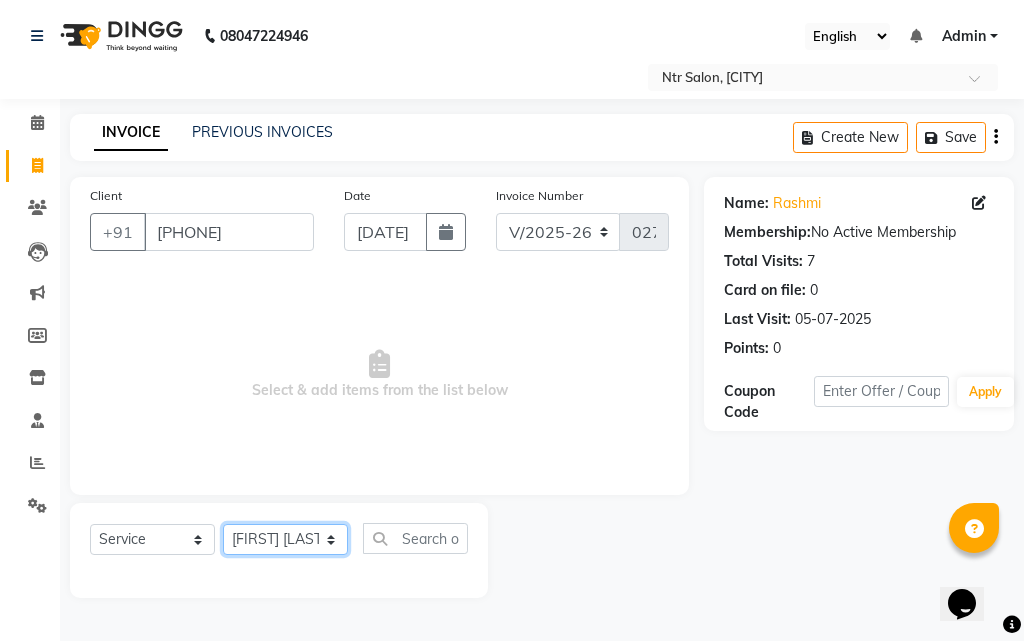 click on "Select Stylist [FIRST] [LAST] [FIRST] [FIRST] [FIRST] [LAST]" 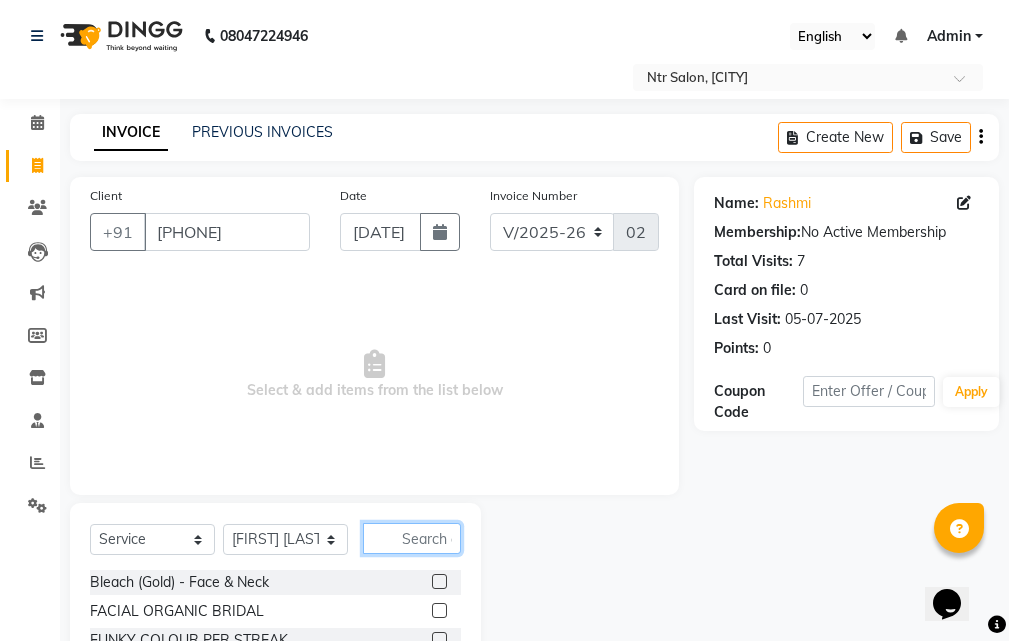 click 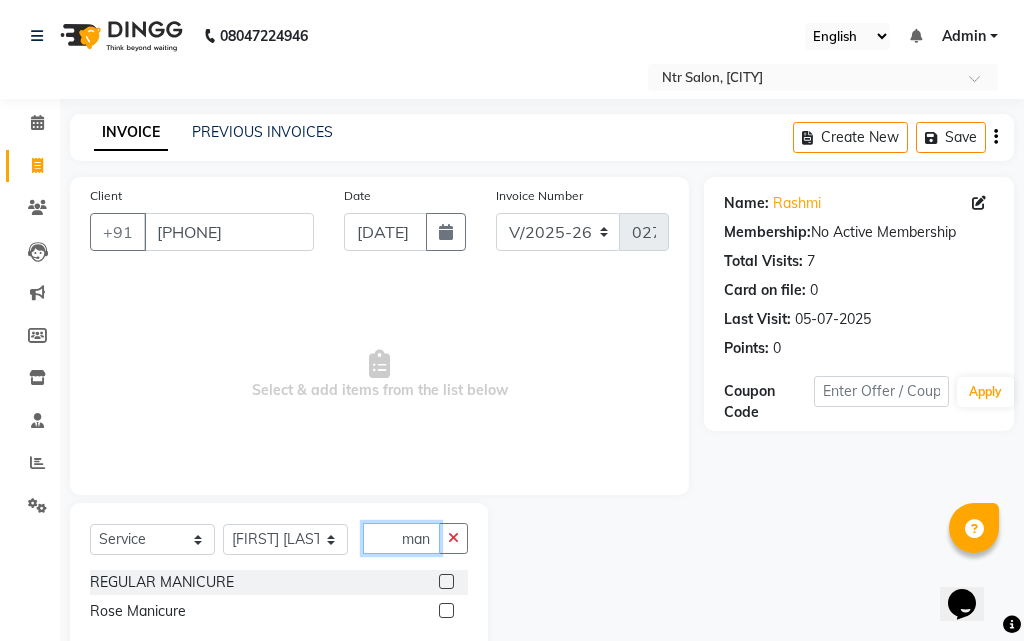 type on "man" 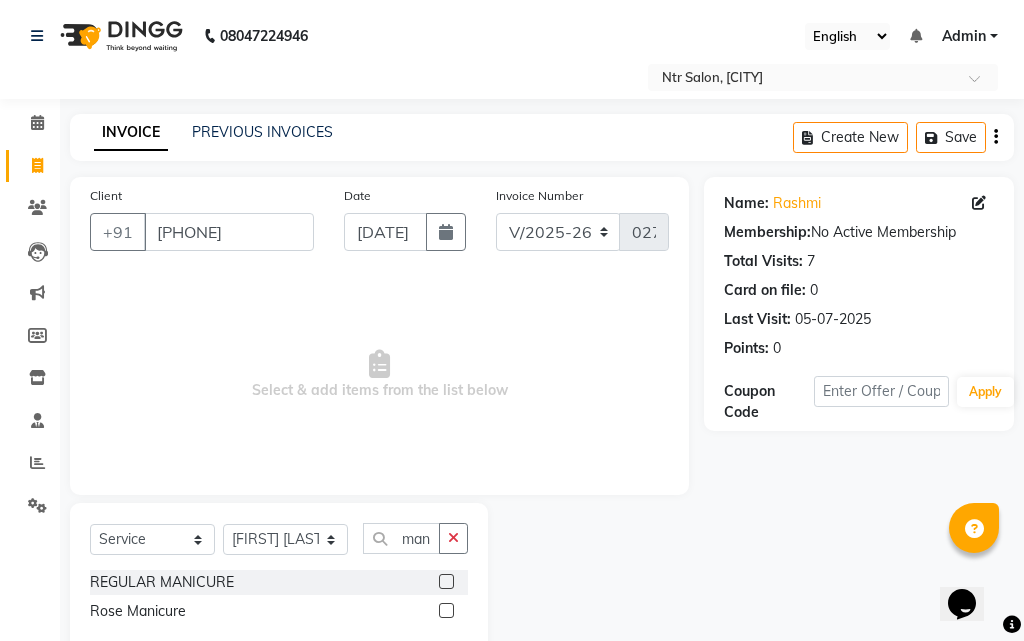 click 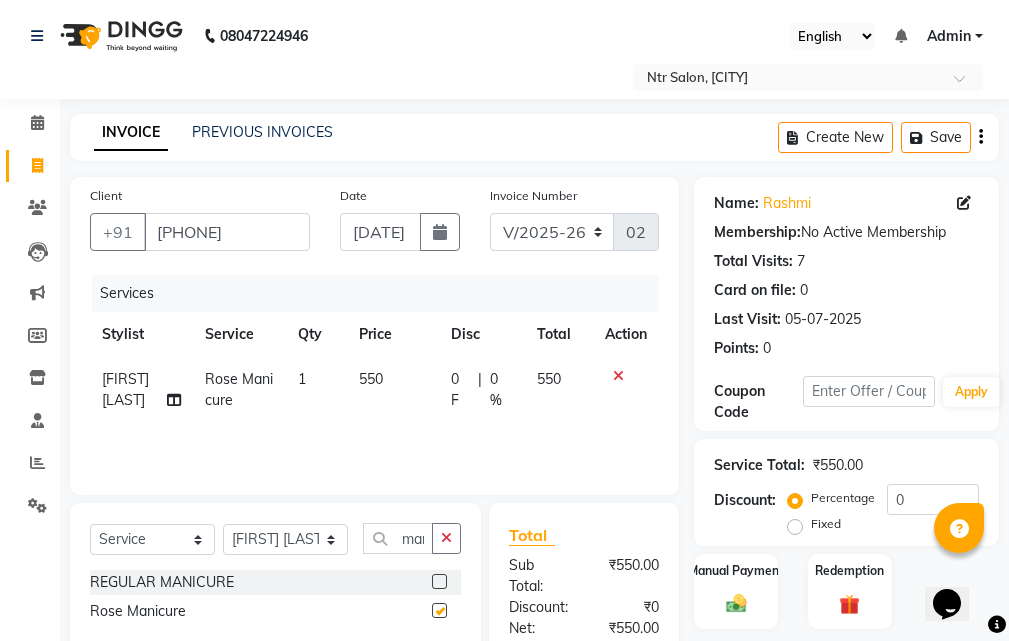 checkbox on "false" 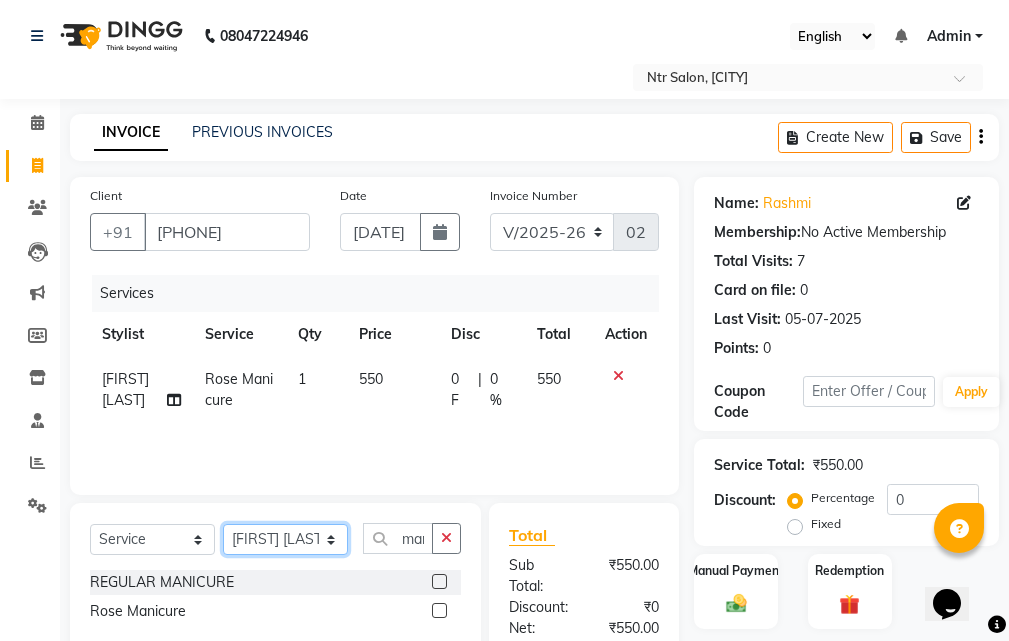 click on "Select Stylist [FIRST] [LAST] [FIRST] [FIRST] [FIRST] [LAST]" 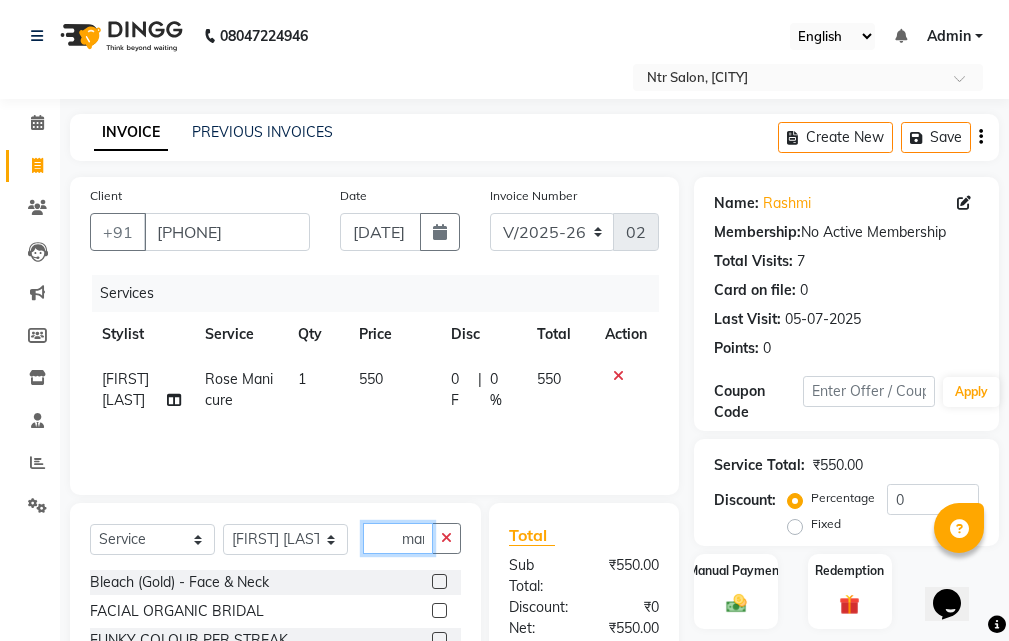 click on "man" 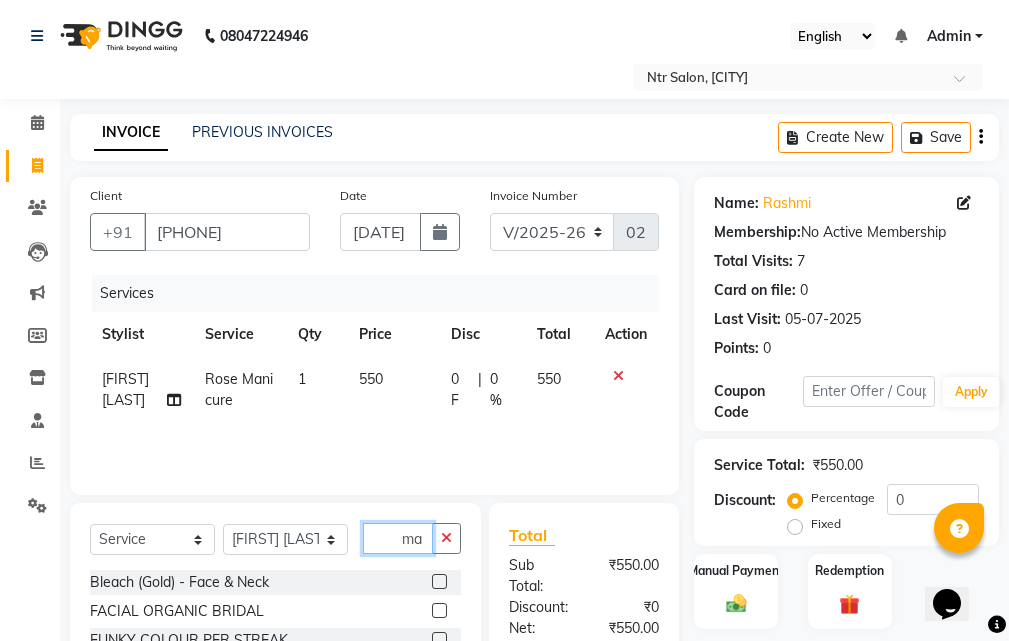 type on "m" 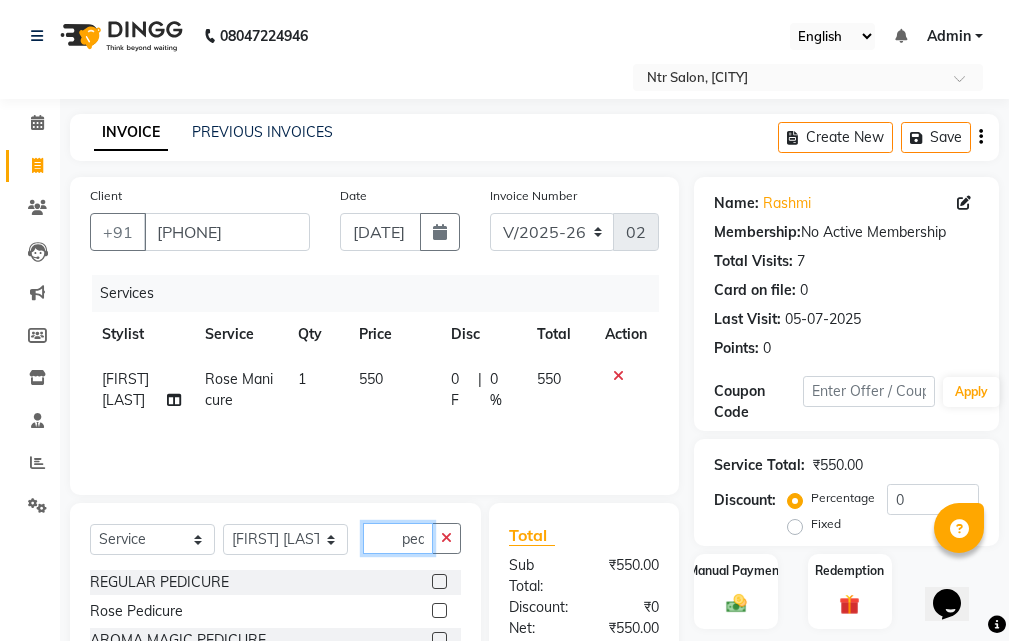 type on "pedi" 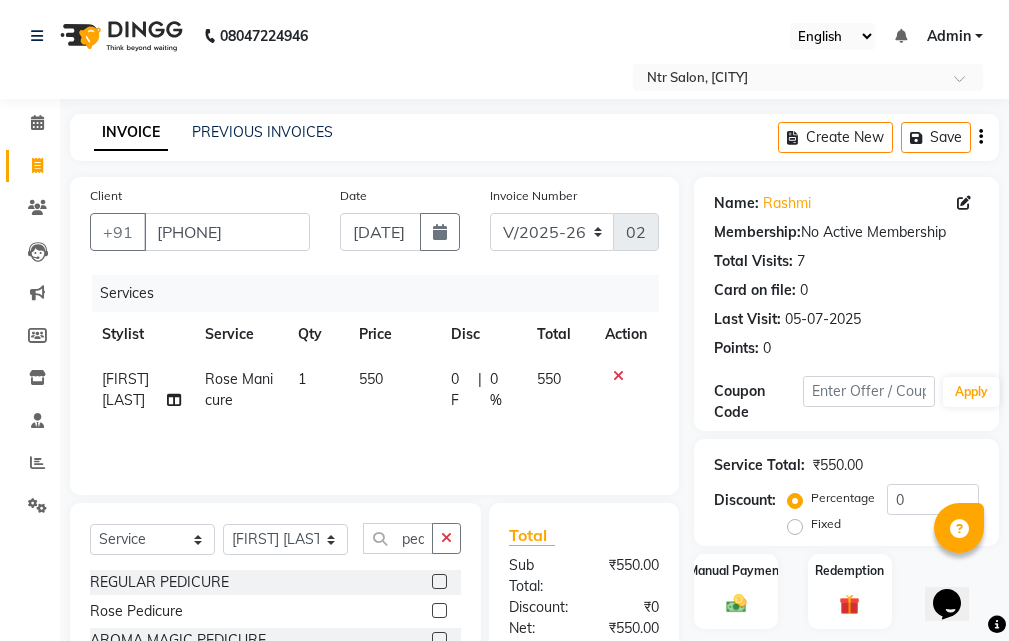 click 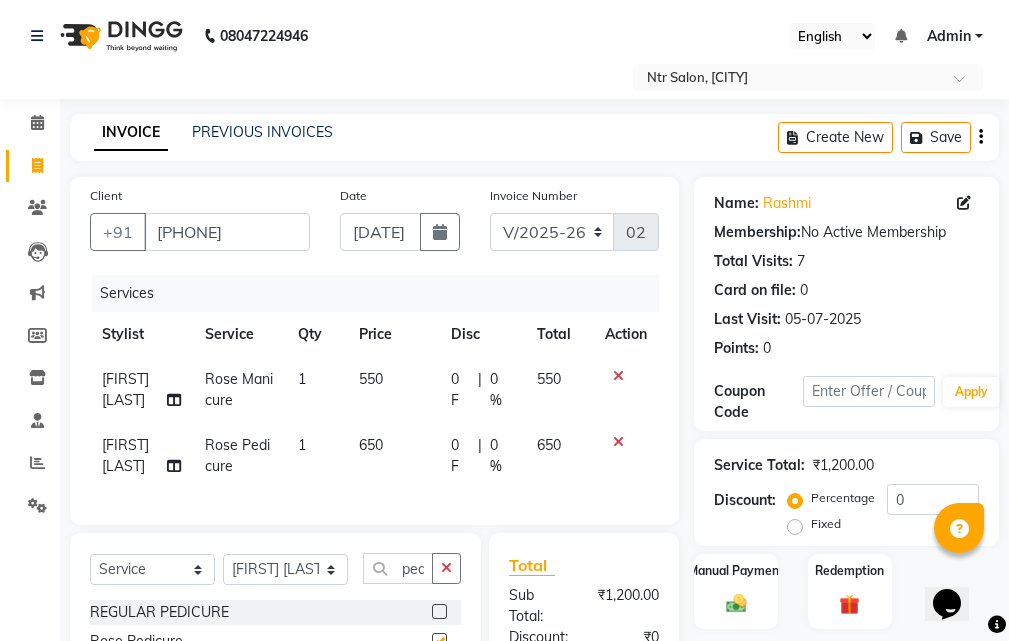 checkbox on "false" 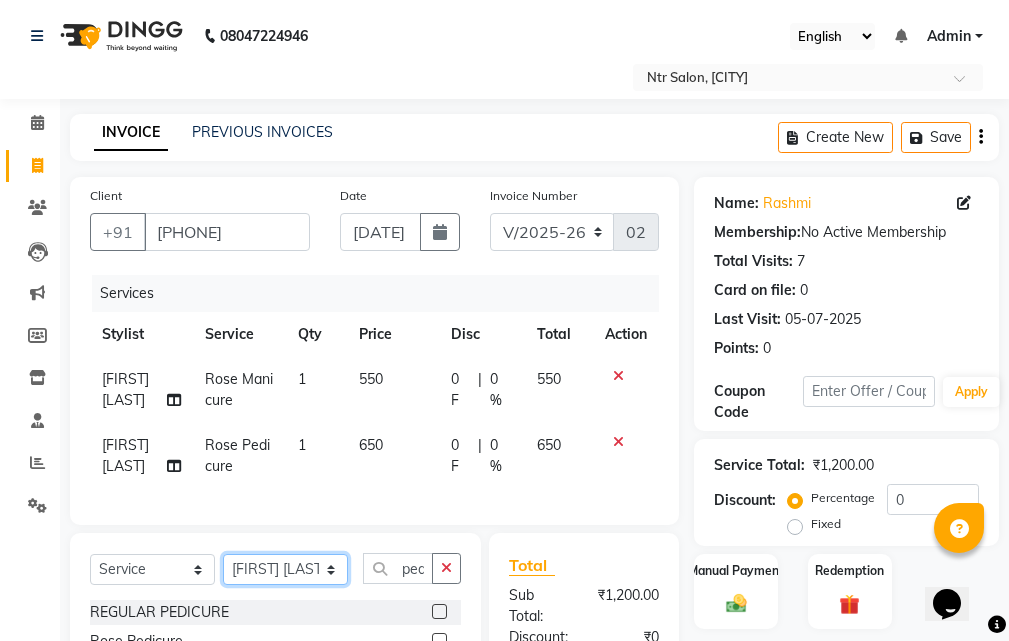 click on "Select Stylist [FIRST] [LAST] [FIRST] [FIRST] [FIRST] [LAST]" 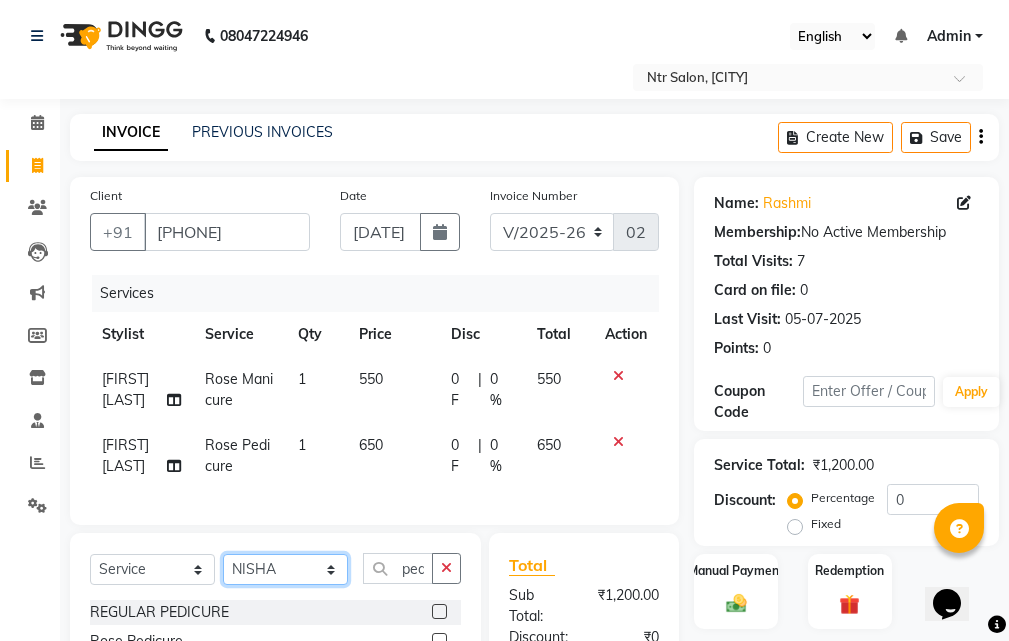 click on "Select Stylist [FIRST] [LAST] [FIRST] [FIRST] [FIRST] [LAST]" 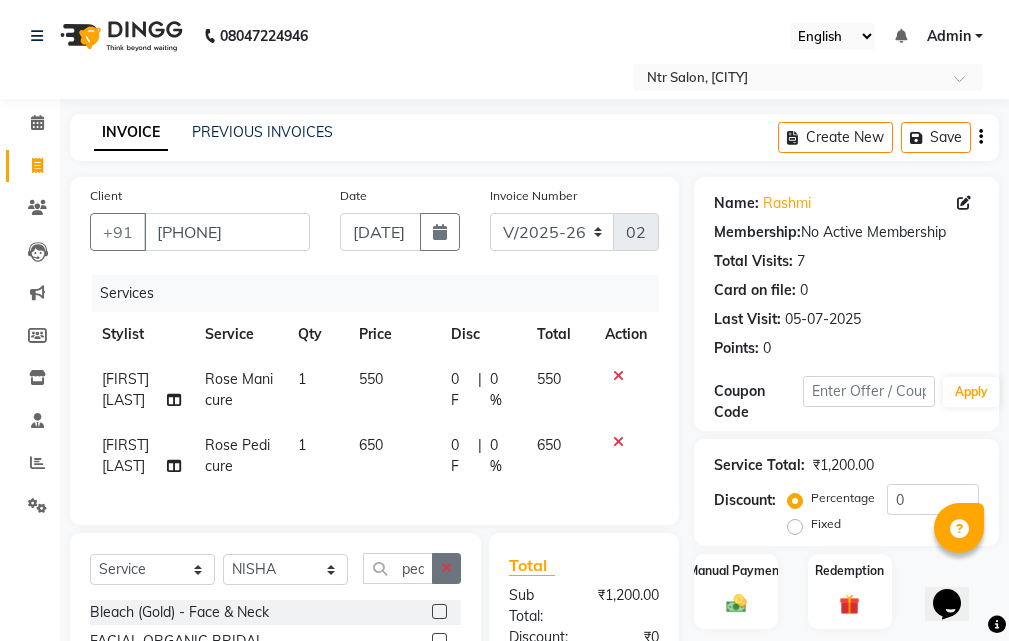 click 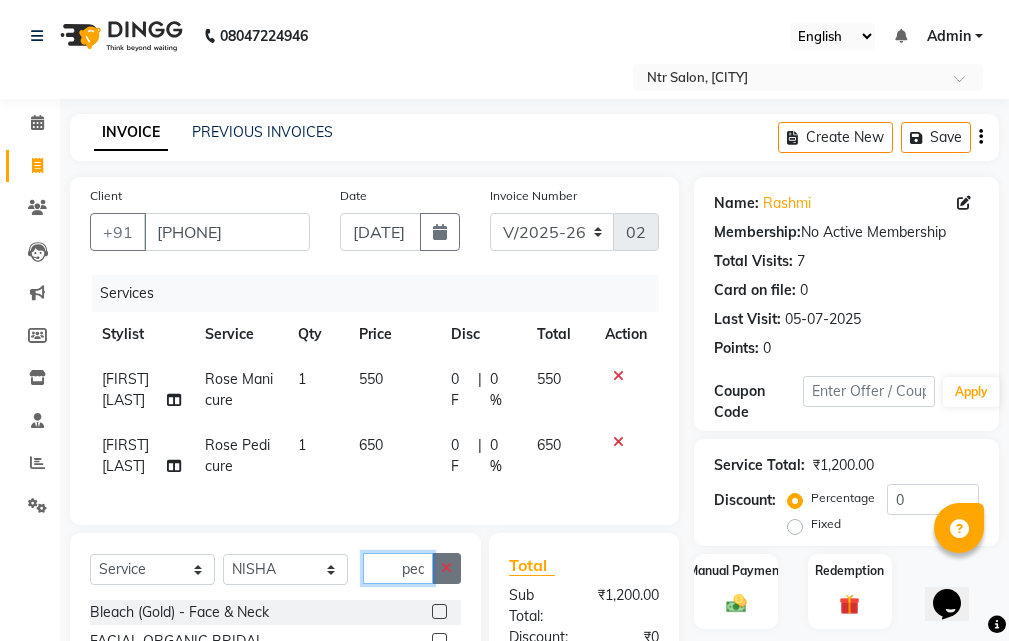type 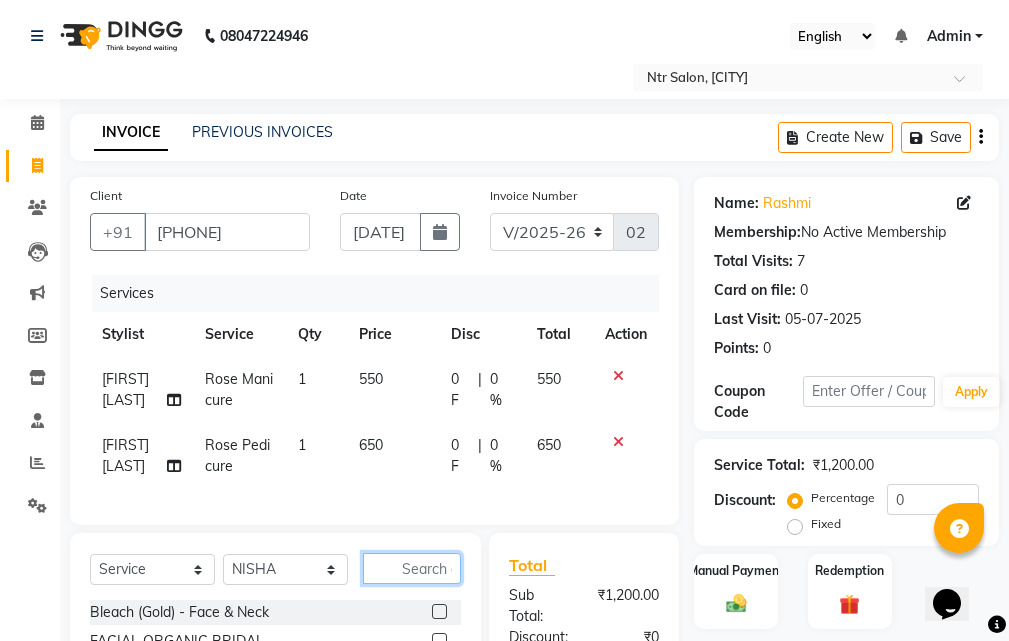 click 